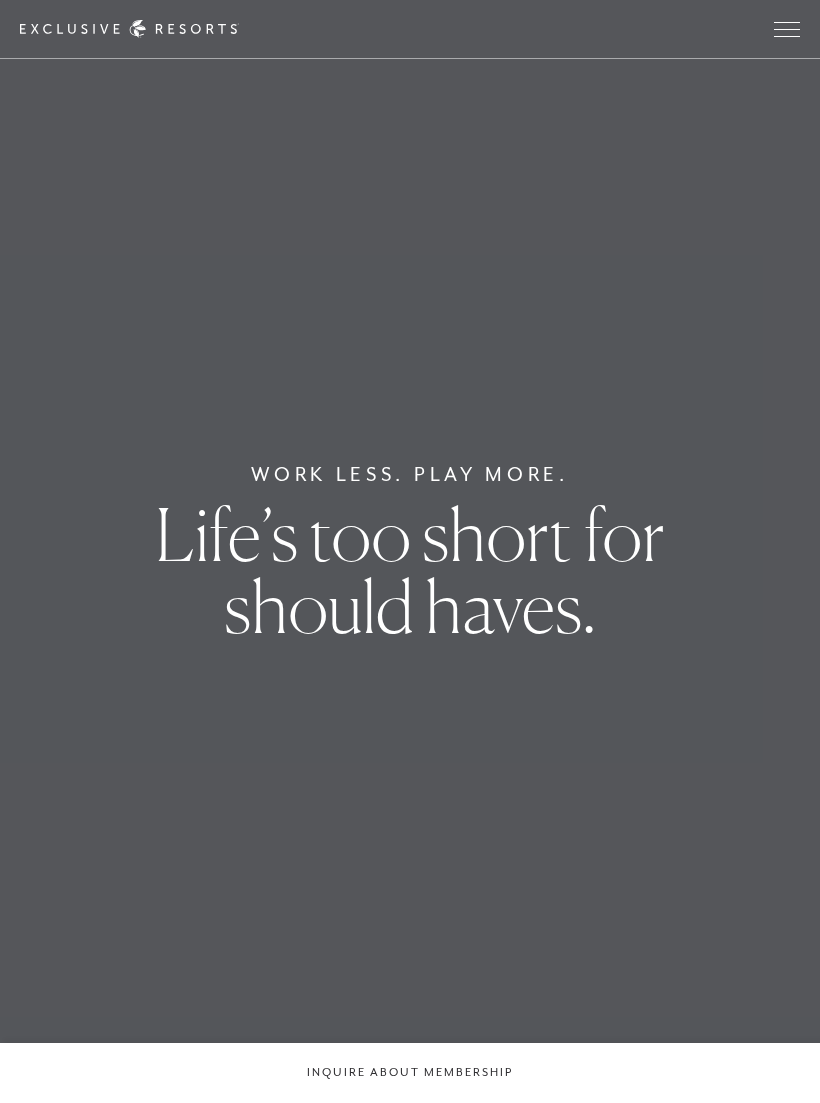 scroll, scrollTop: 431, scrollLeft: 0, axis: vertical 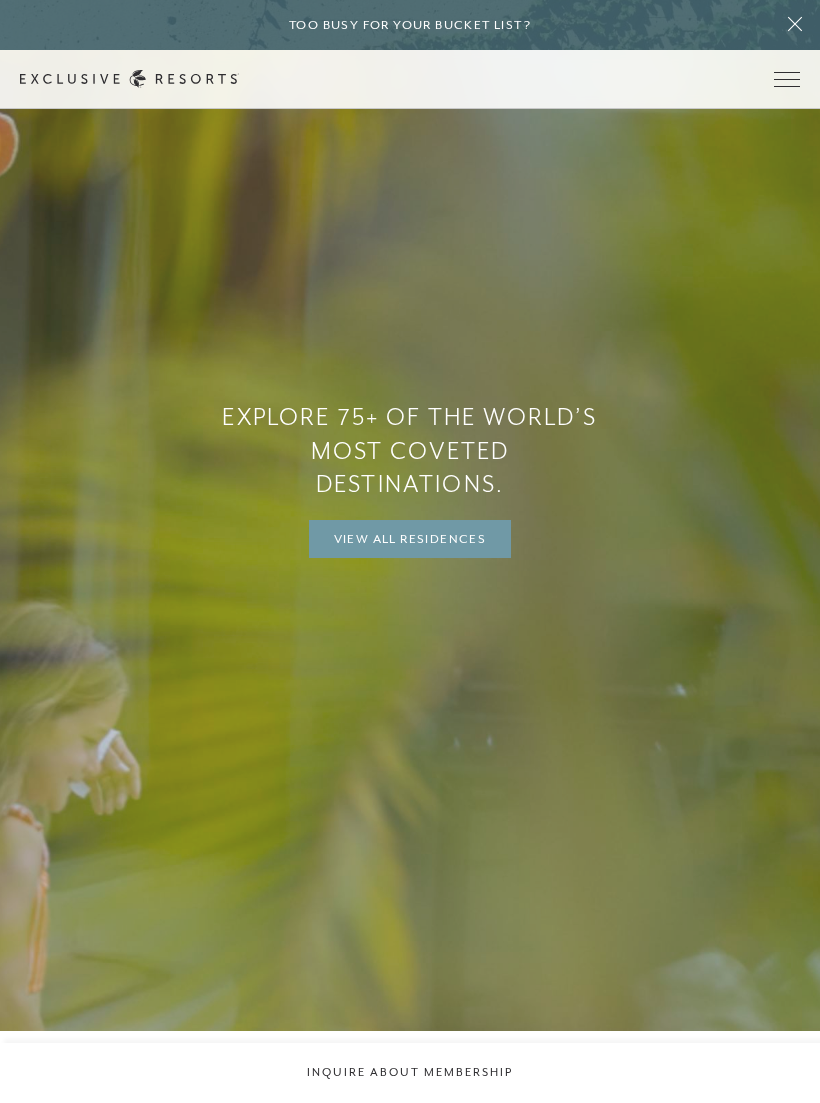 click on "View All Residences" at bounding box center [410, 539] 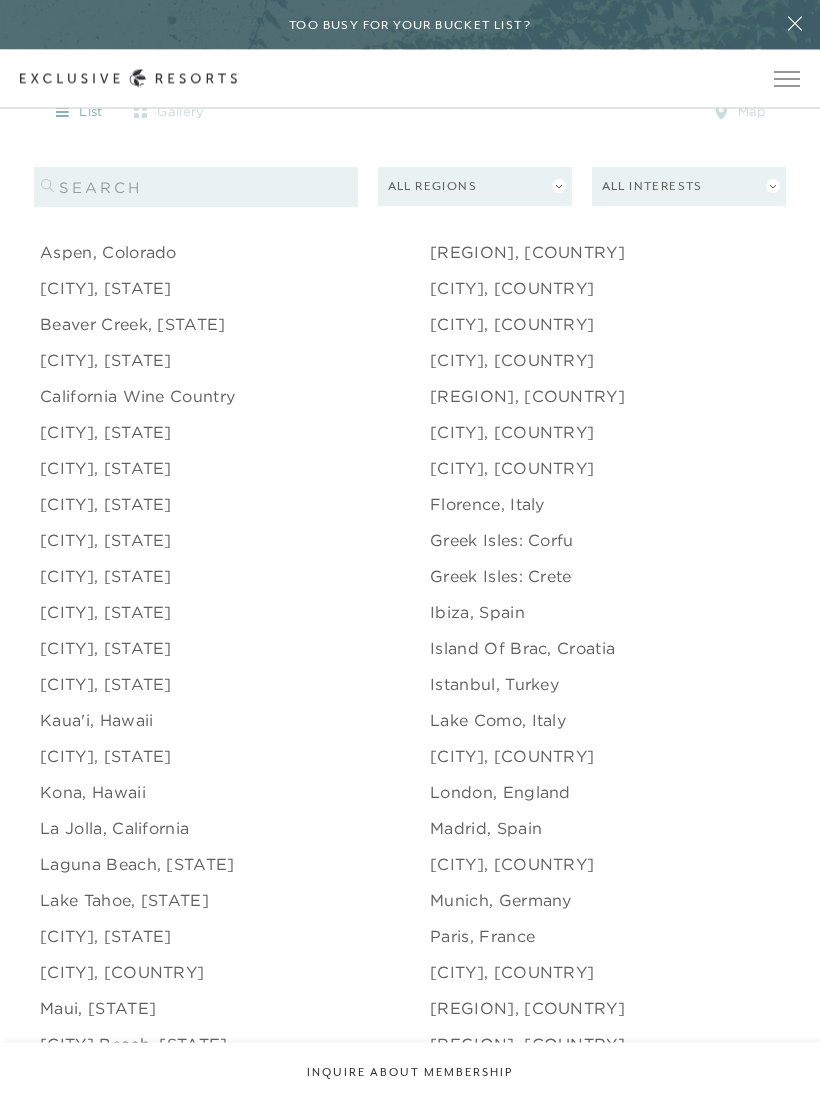 scroll, scrollTop: 2095, scrollLeft: 0, axis: vertical 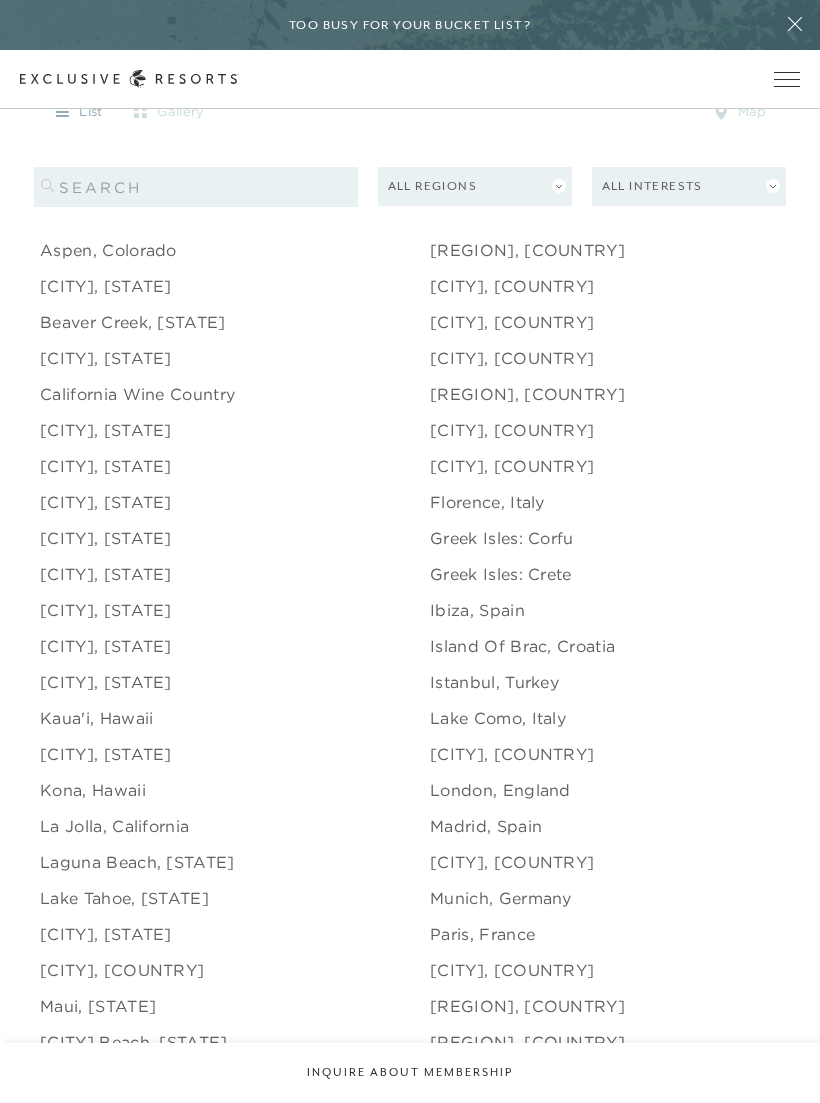 click on "[CITY], [STATE]" at bounding box center (106, 610) 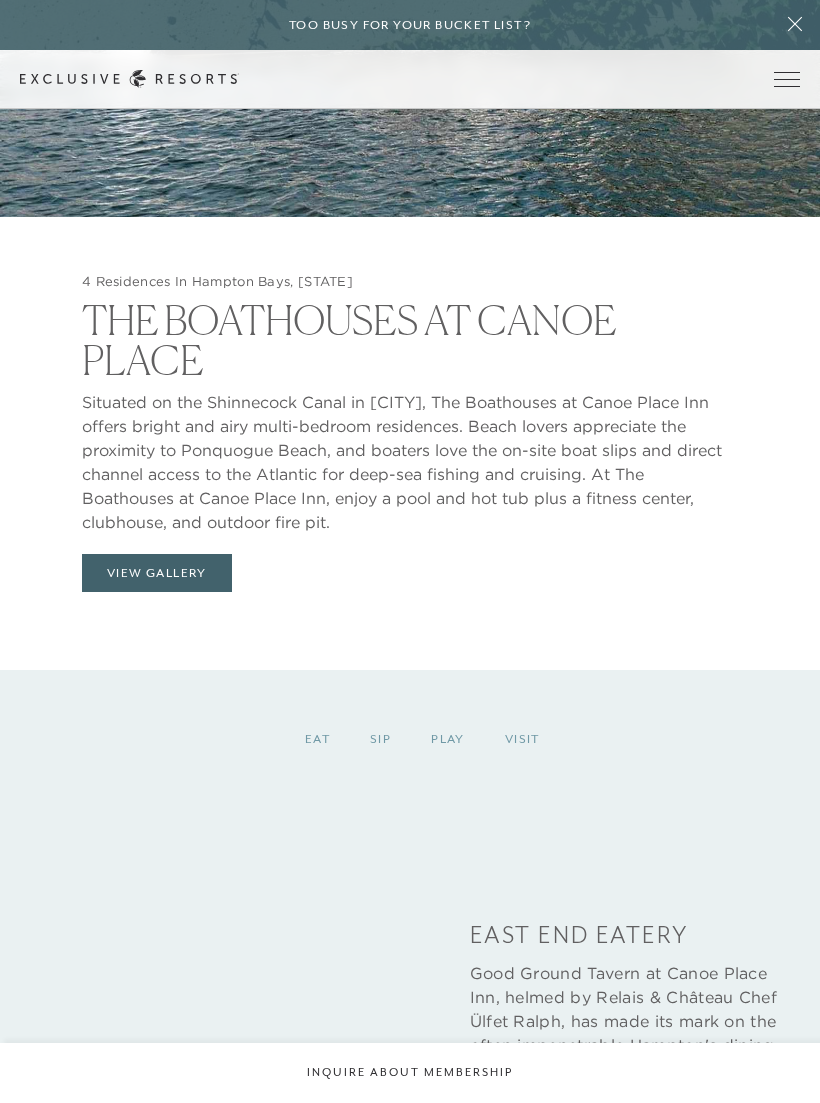 scroll, scrollTop: 2514, scrollLeft: 0, axis: vertical 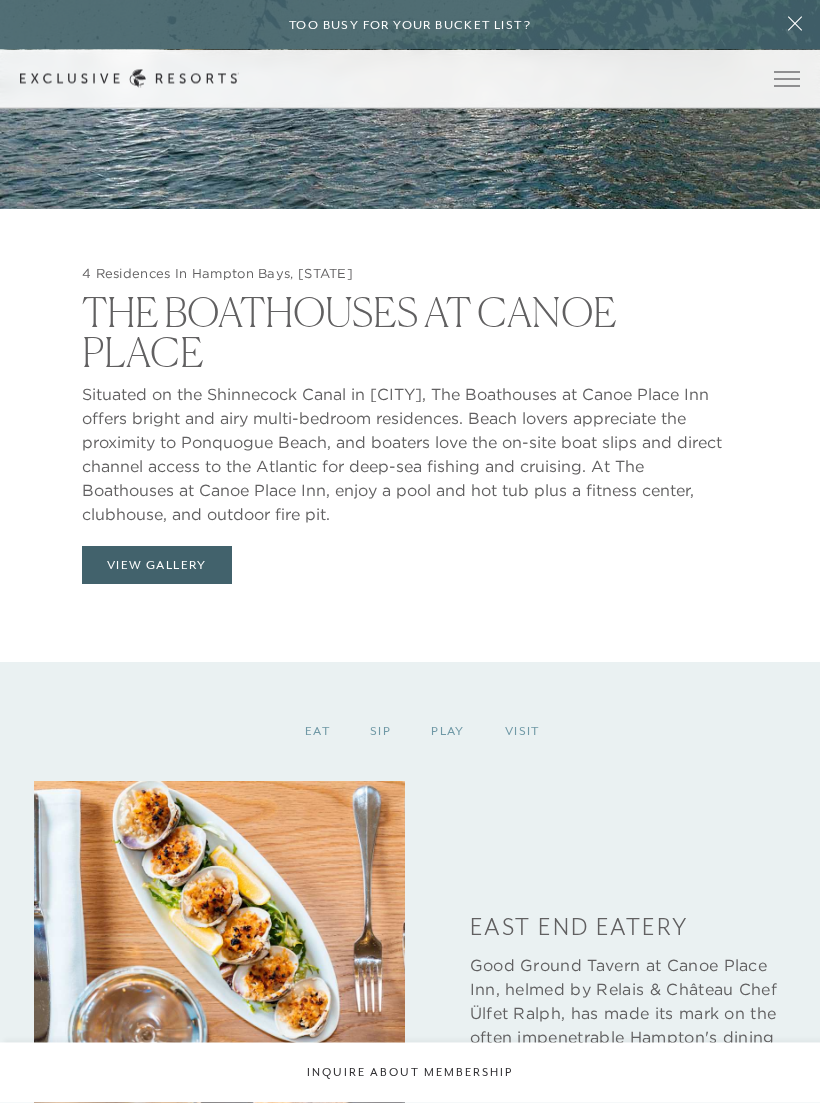 click on "View Gallery" at bounding box center [157, 566] 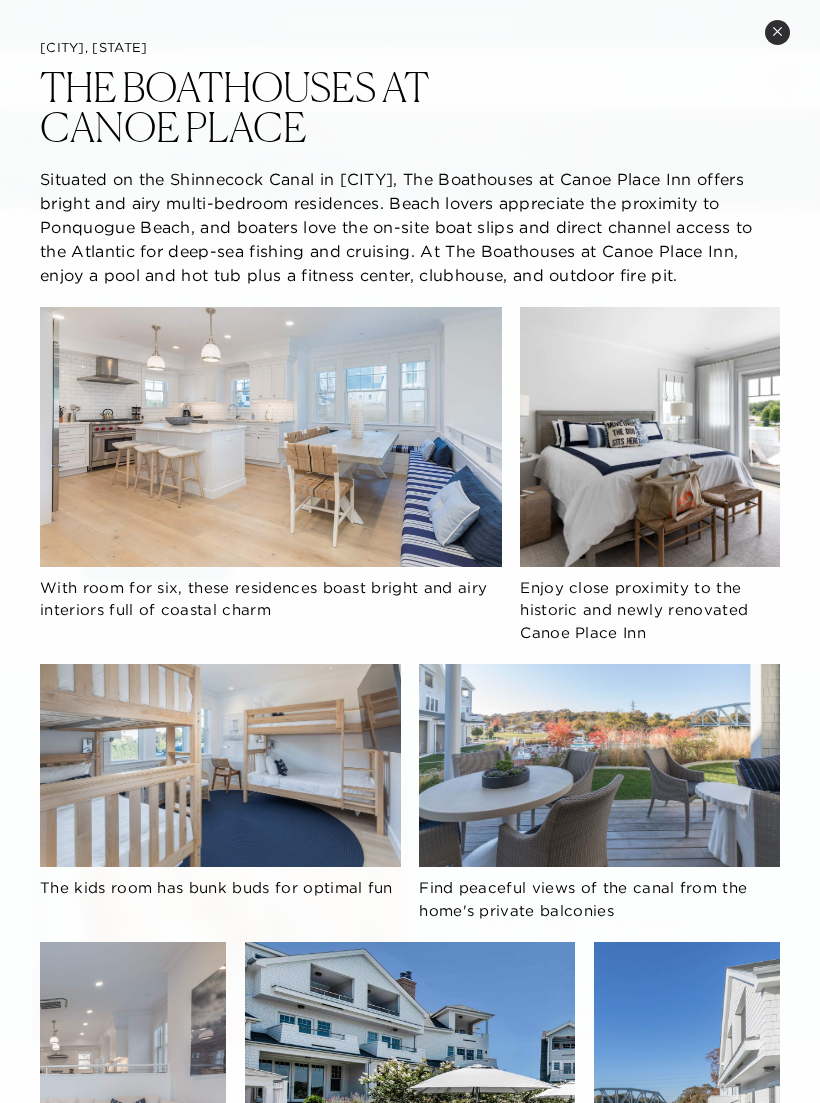 click on "With room for six, these residences boast bright and airy interiors full of coastal charm Enjoy close proximity to the historic and newly renovated Canoe Place Inn The kids room has bunk buds for optimal fun Find peaceful views of the canal from the home's private balconies Spacious living areas for the whole family Enjoy access to the property’s waterside pool and hot tub Enjoy beautiful views of the canal from the third floor balcony" 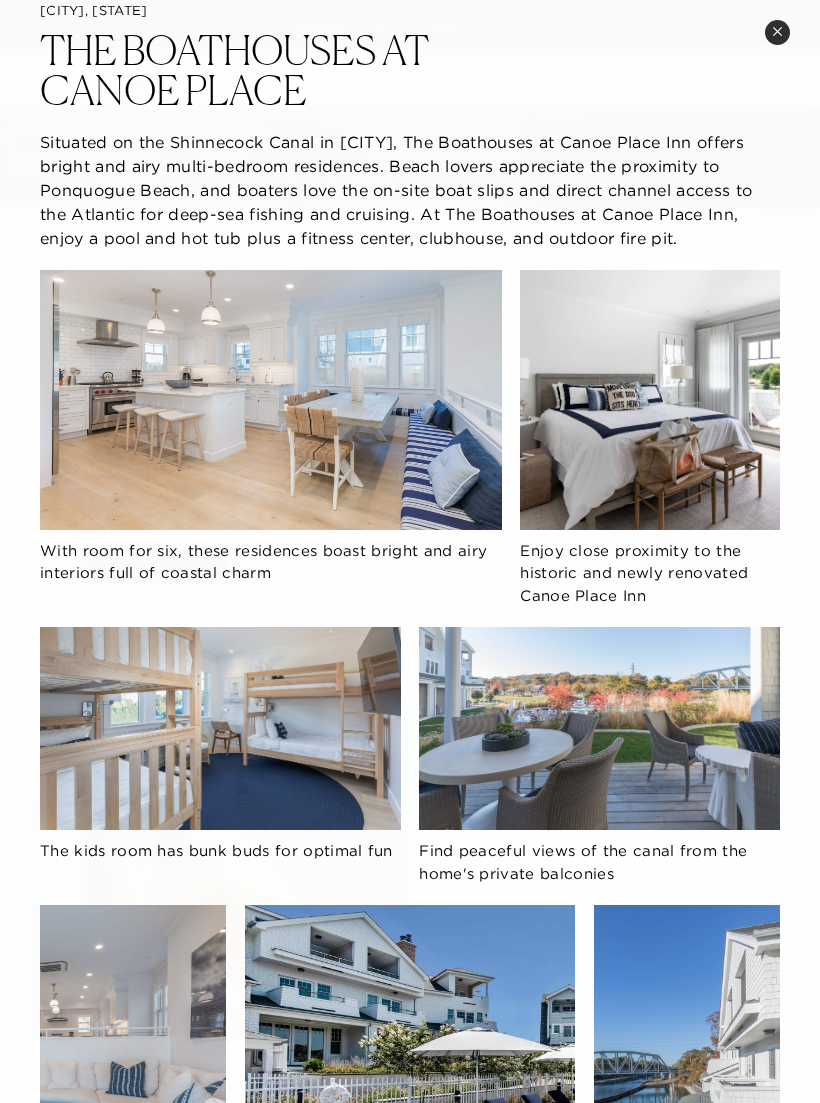 scroll, scrollTop: 40, scrollLeft: 0, axis: vertical 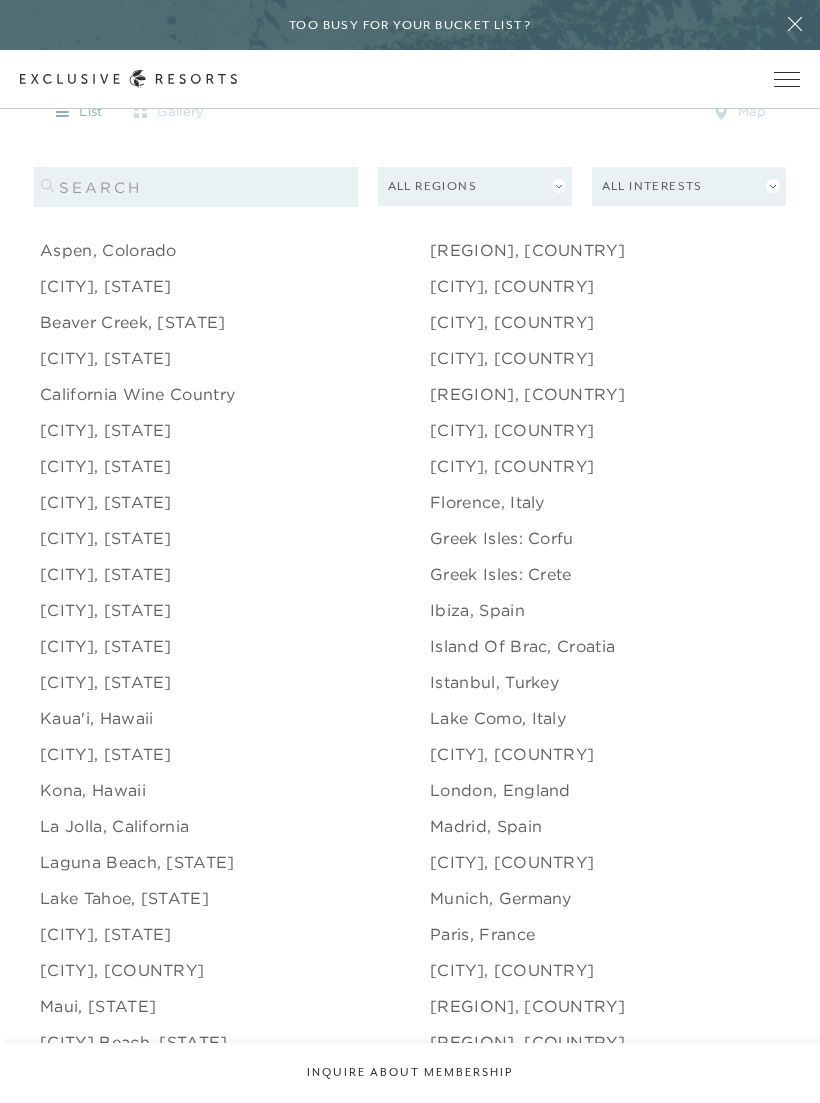 click on "Kaua'i, Hawaii" at bounding box center (96, 718) 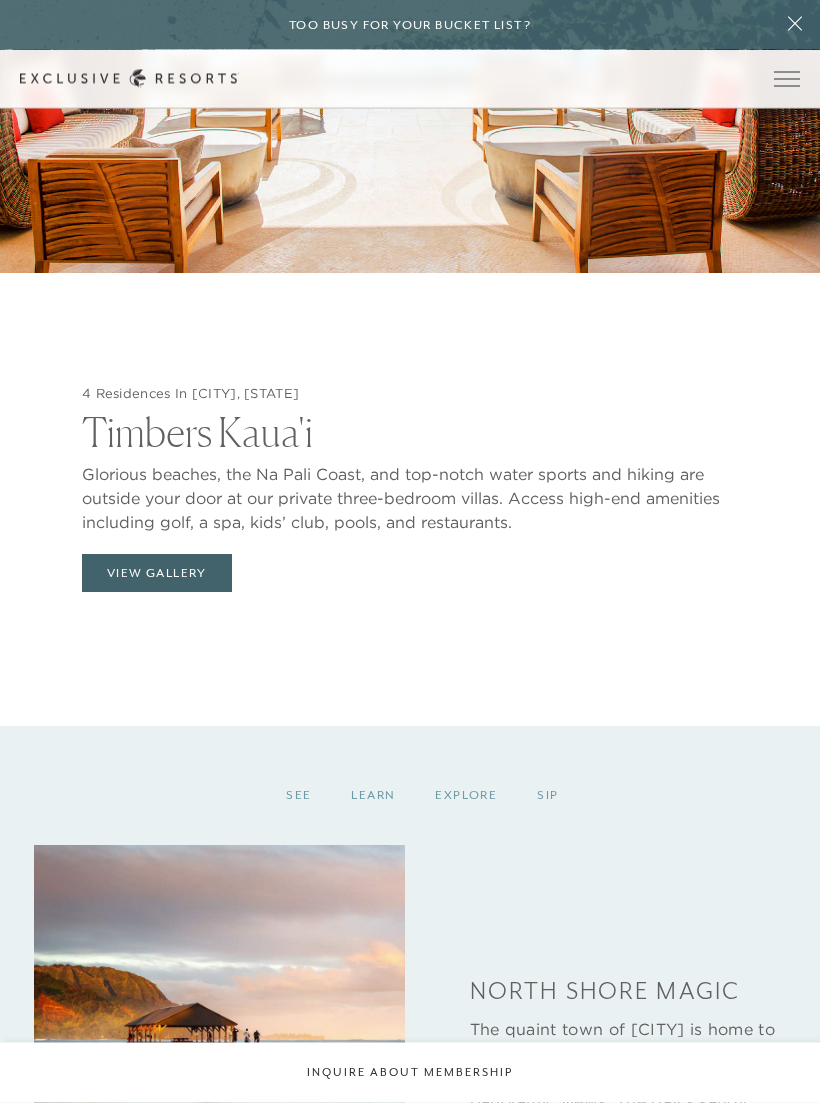scroll, scrollTop: 2451, scrollLeft: 0, axis: vertical 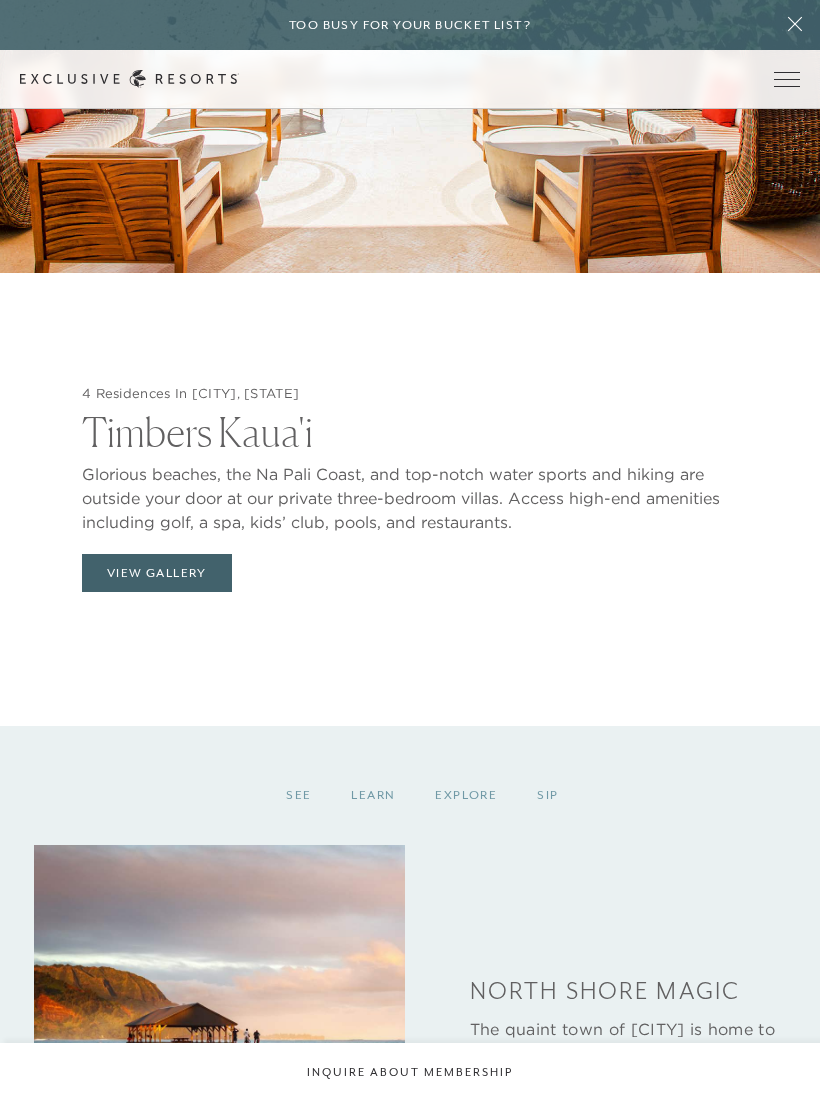 click on "View Gallery" at bounding box center (157, 573) 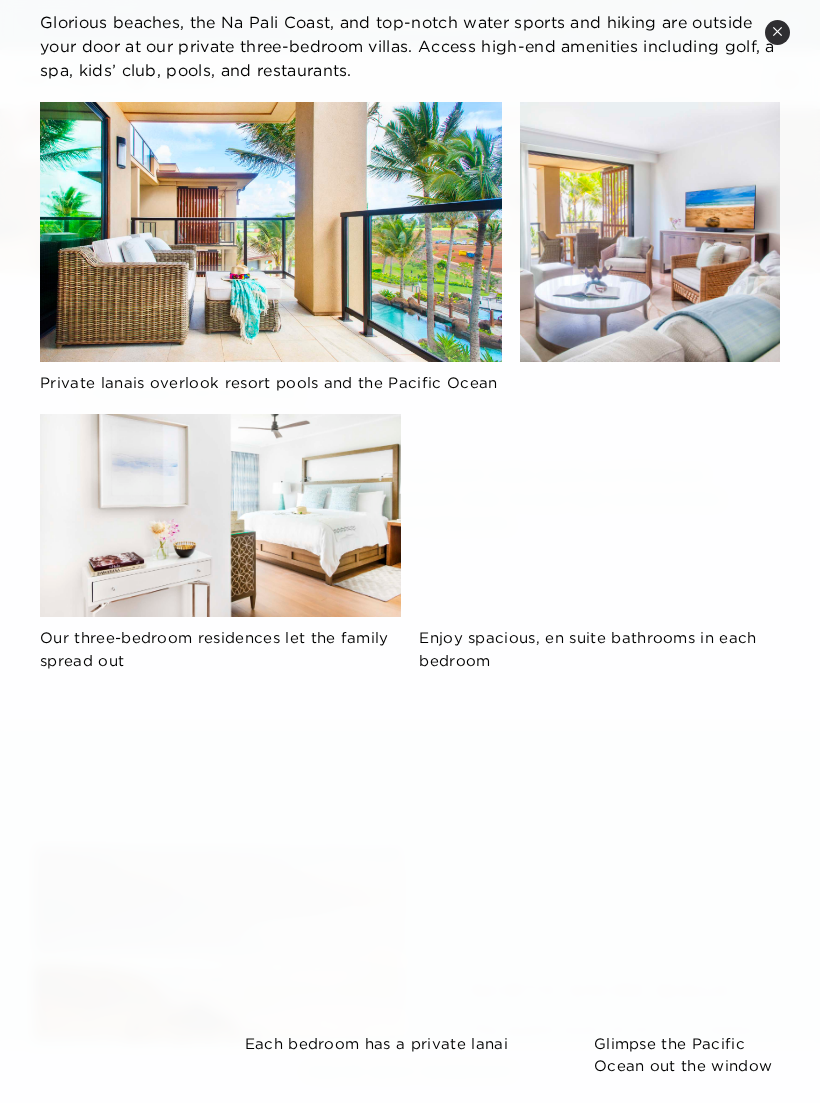 scroll, scrollTop: 116, scrollLeft: 0, axis: vertical 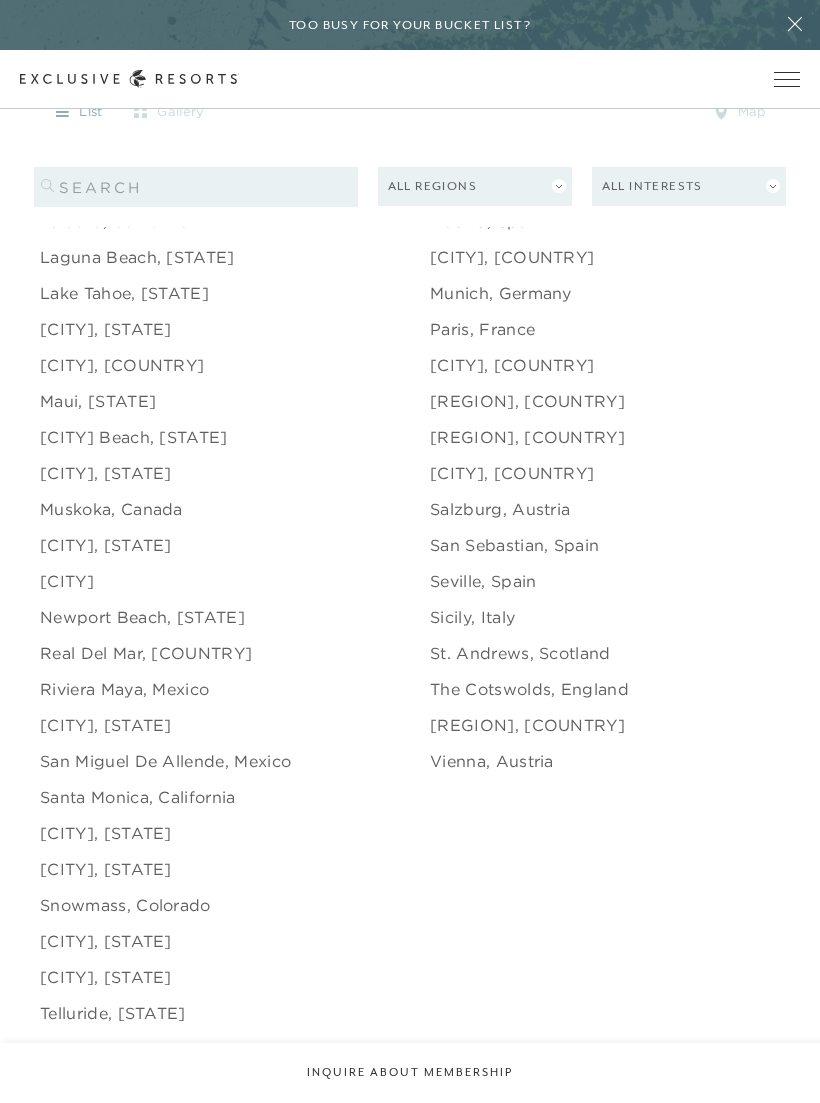 click on "[CITY], [STATE]" at bounding box center (106, 545) 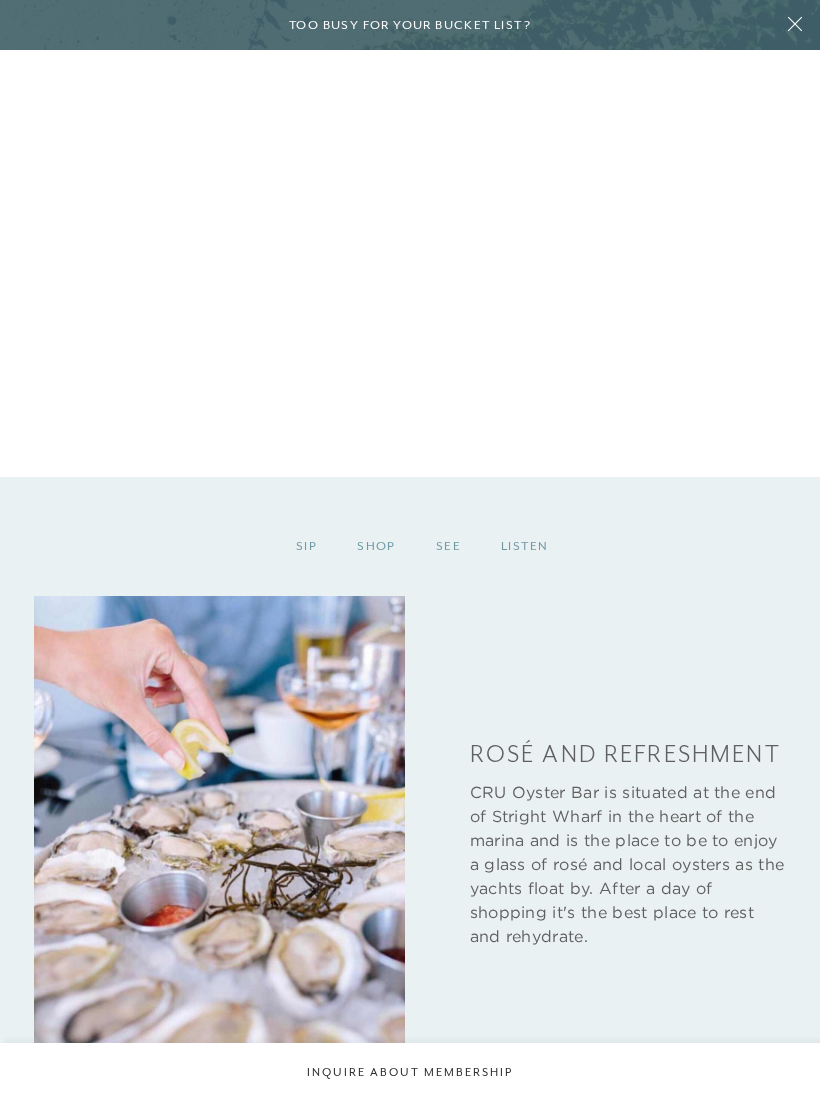 scroll, scrollTop: 0, scrollLeft: 0, axis: both 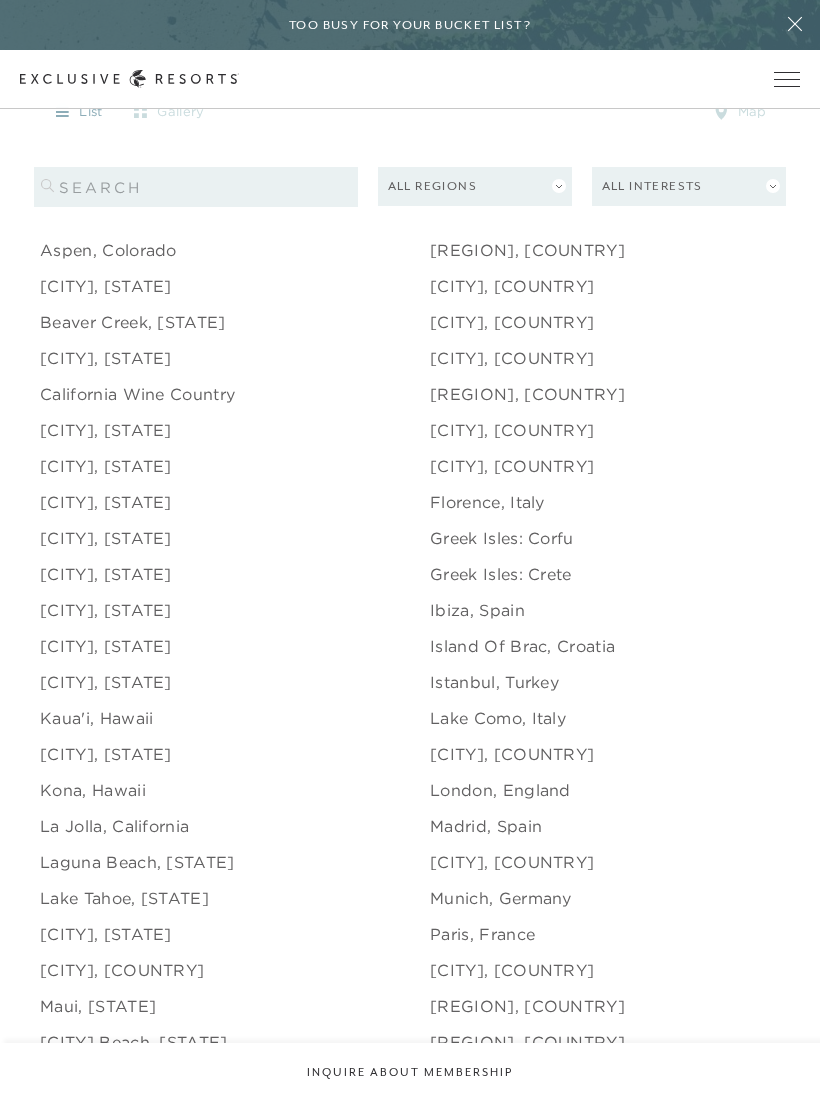 click on "California Wine Country" at bounding box center [137, 394] 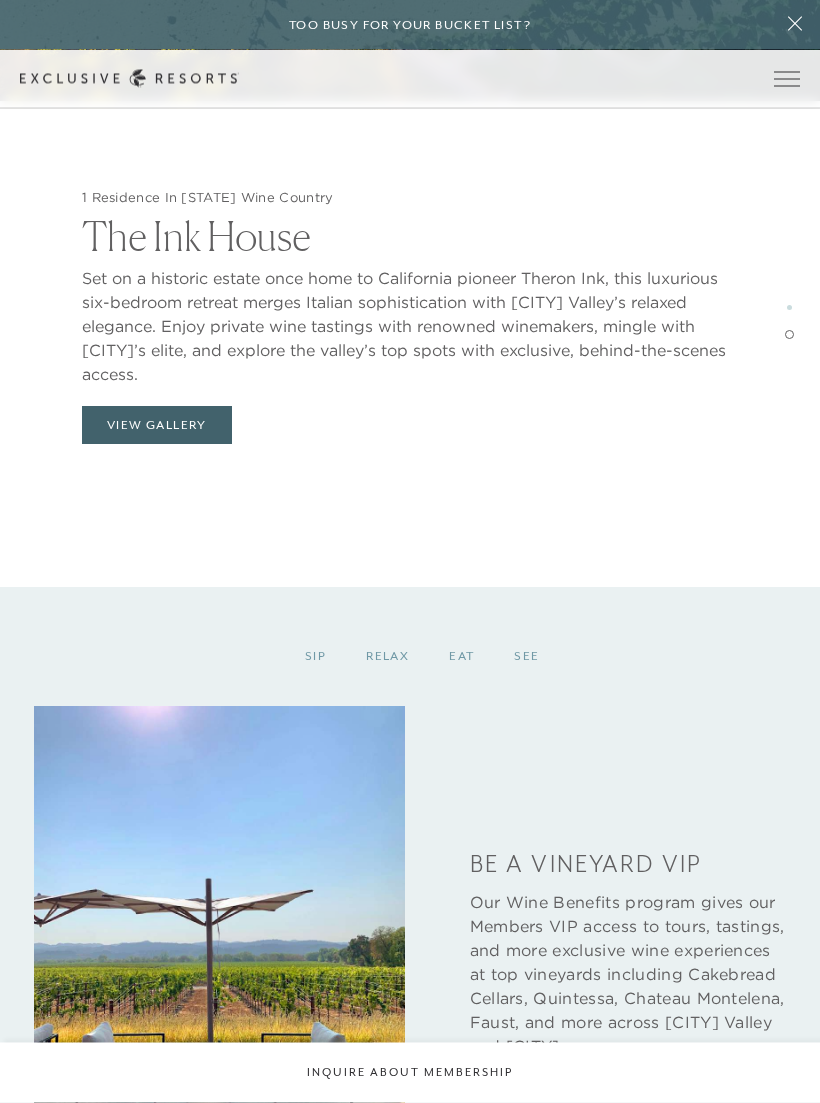 scroll, scrollTop: 4923, scrollLeft: 0, axis: vertical 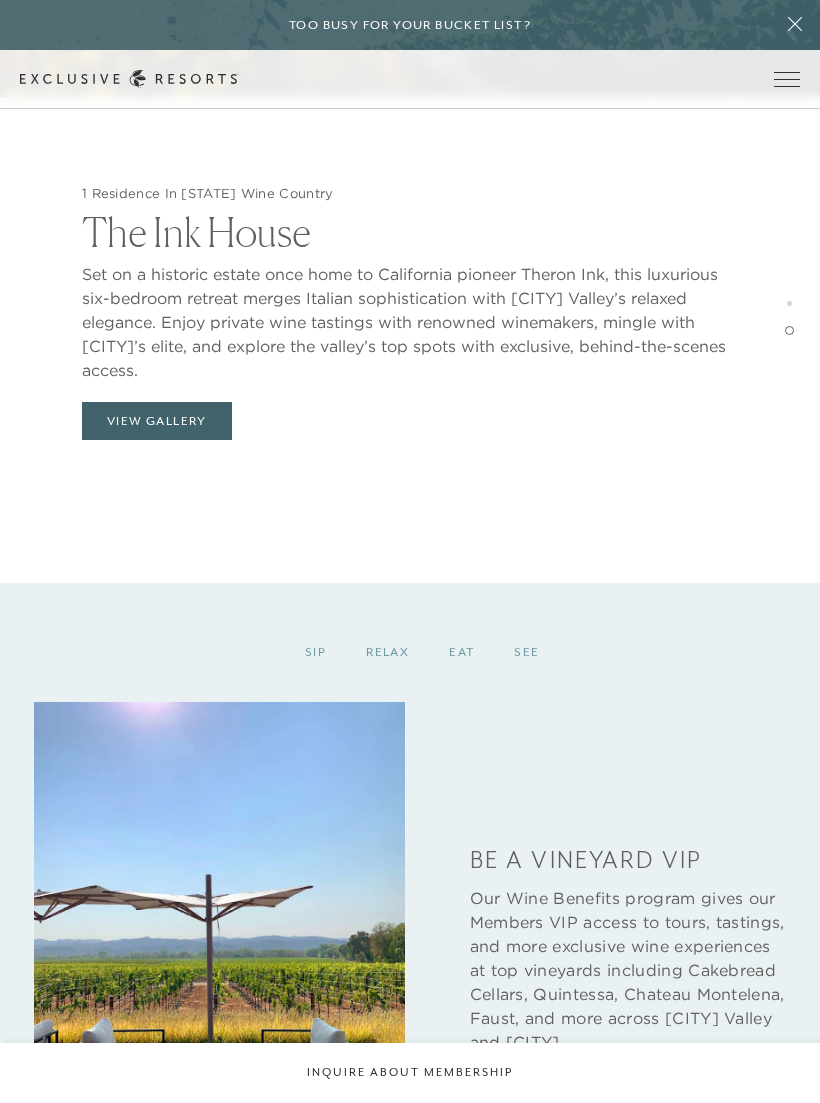 click on "View Gallery" at bounding box center [157, 421] 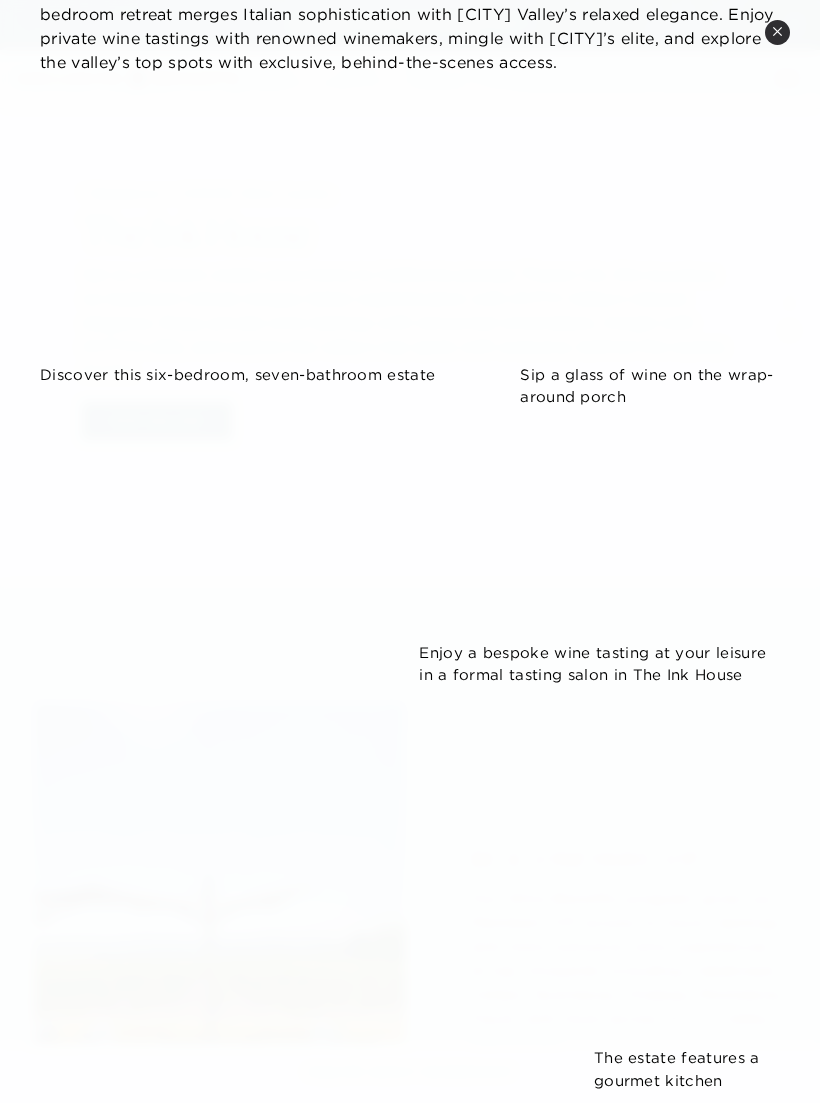 scroll, scrollTop: 43, scrollLeft: 0, axis: vertical 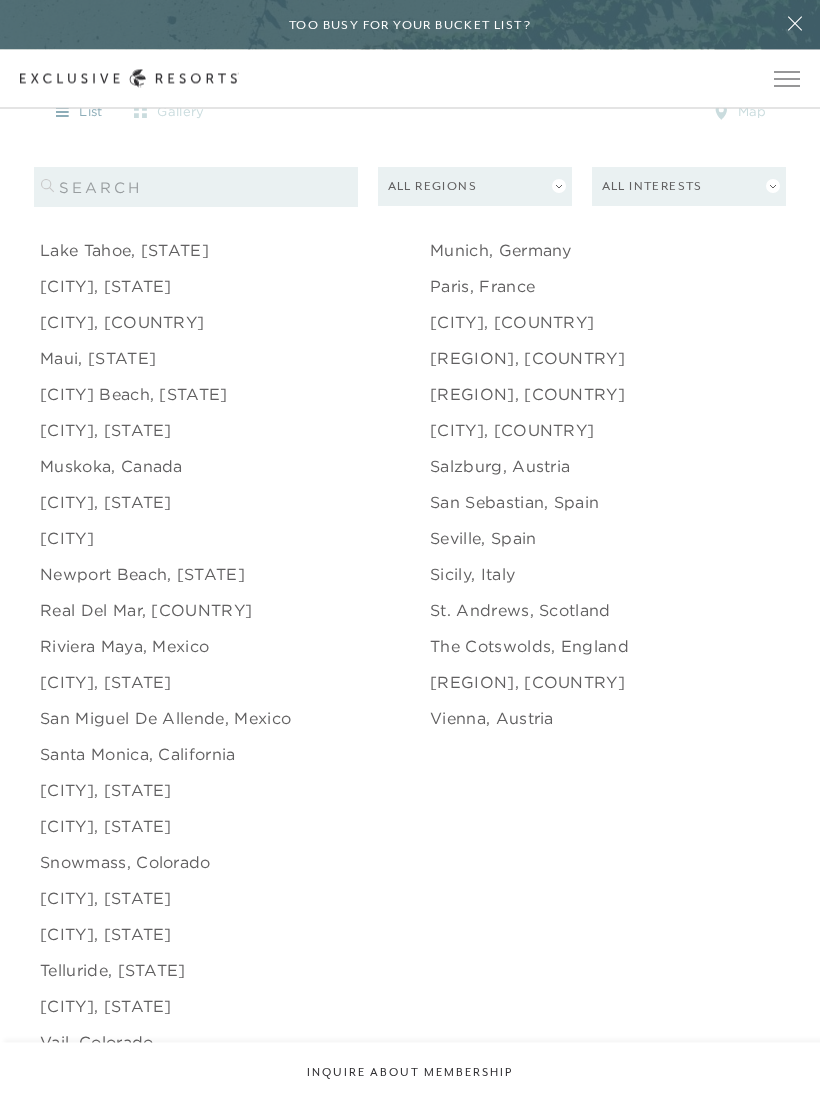 click on "Riviera Maya, Mexico" at bounding box center (124, 647) 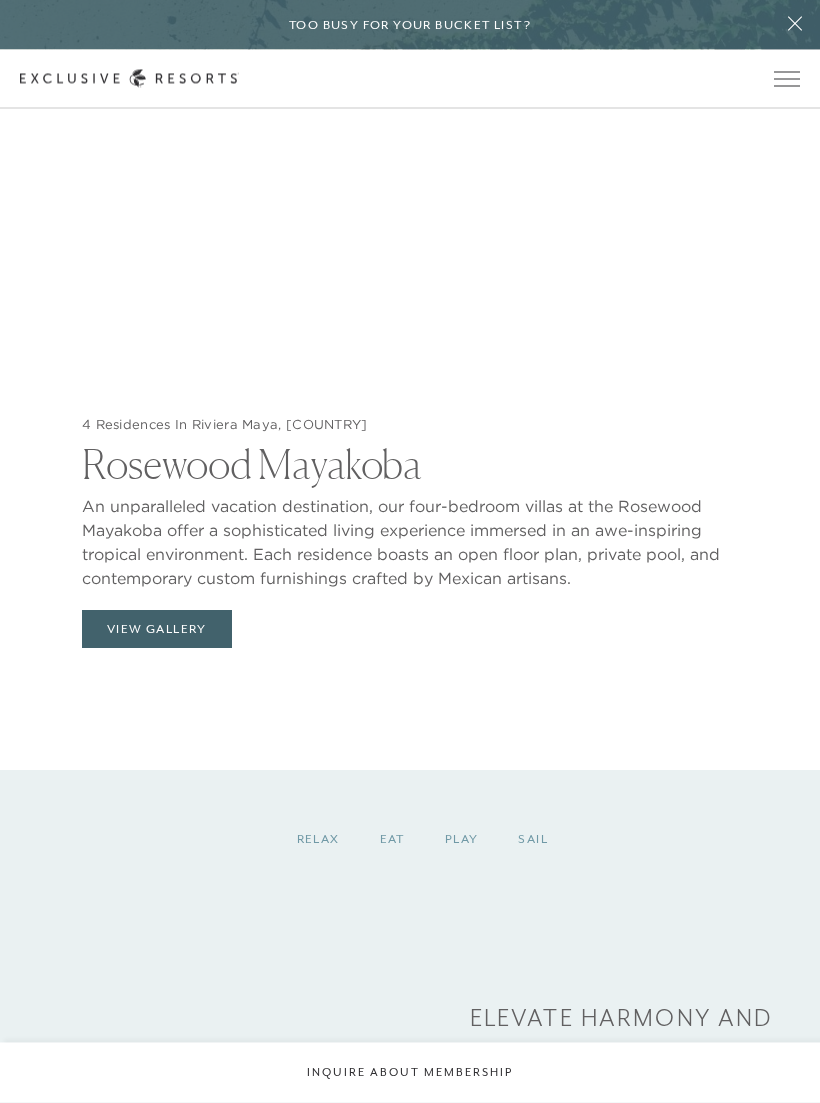 scroll, scrollTop: 2303, scrollLeft: 0, axis: vertical 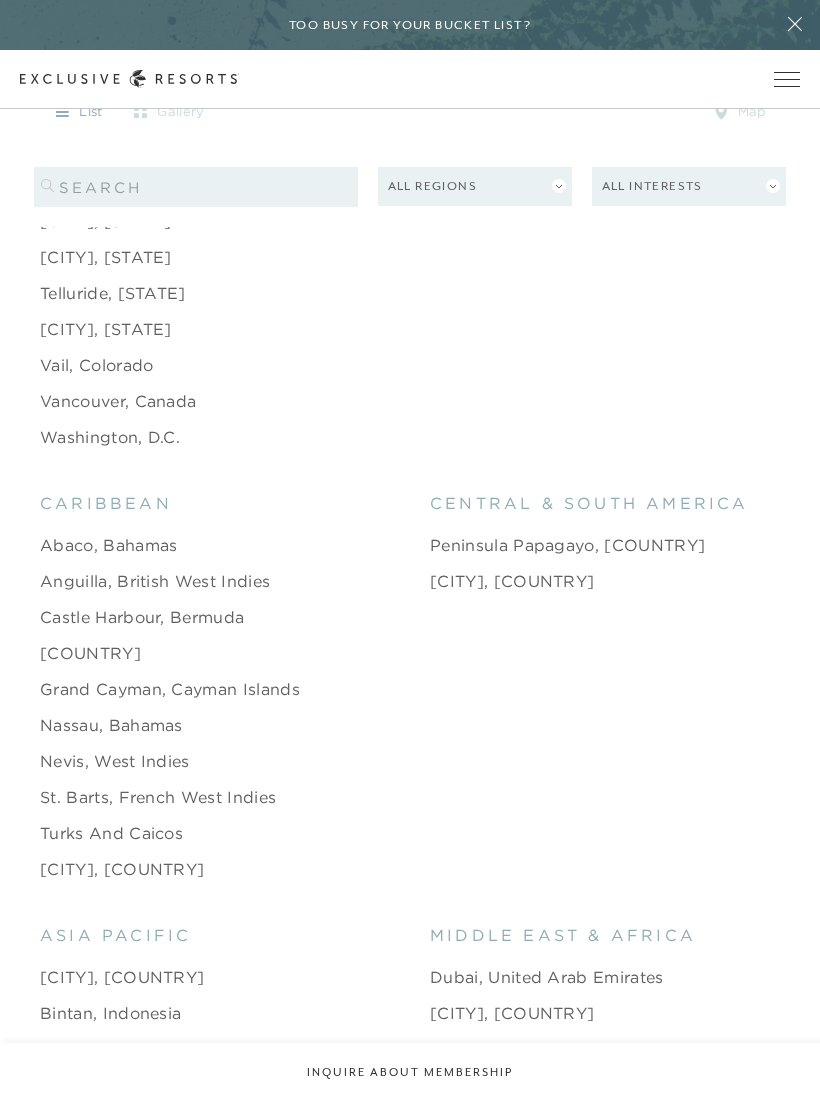 click on "[CITY], [STATE]" at bounding box center [106, 329] 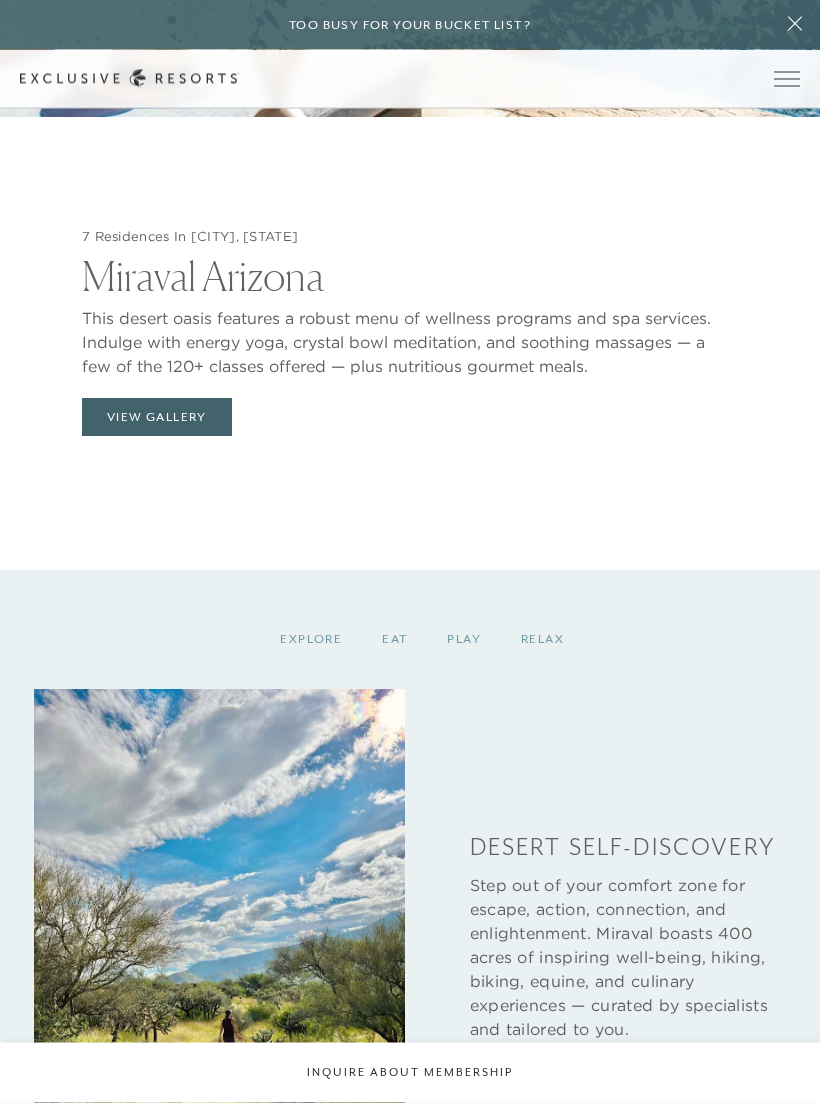scroll, scrollTop: 2575, scrollLeft: 0, axis: vertical 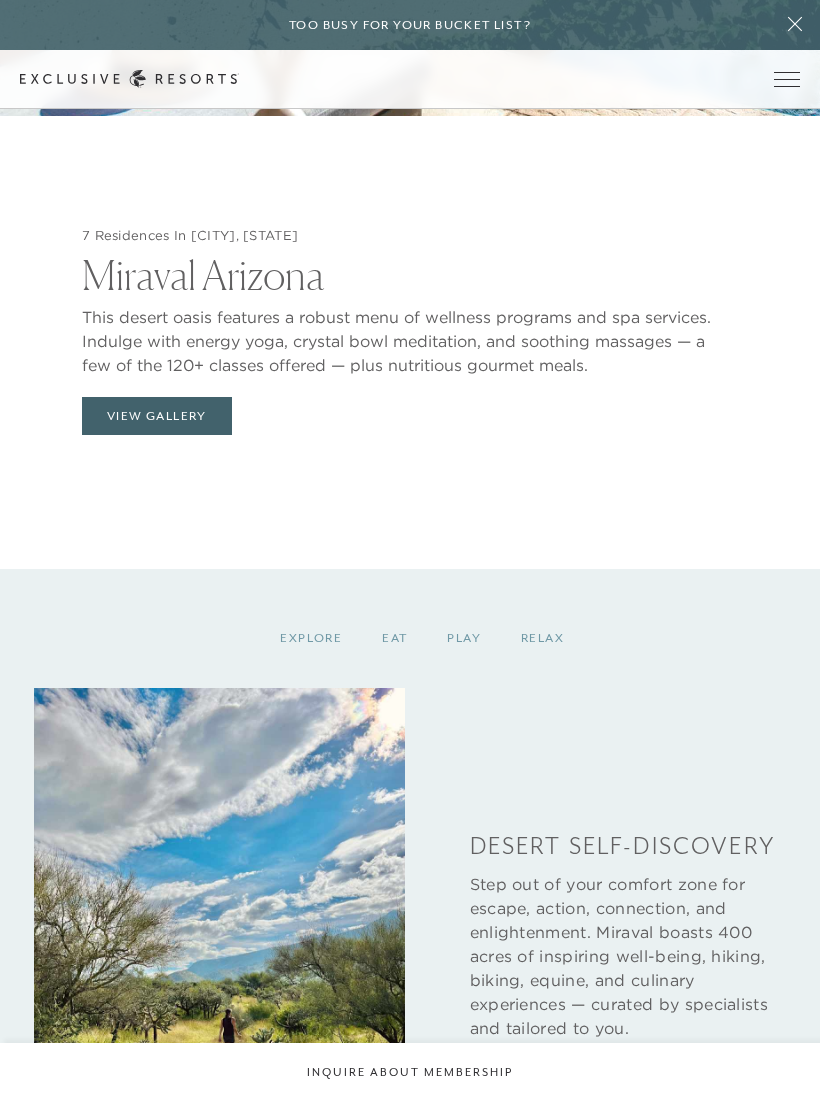 click on "View Gallery" at bounding box center (157, 416) 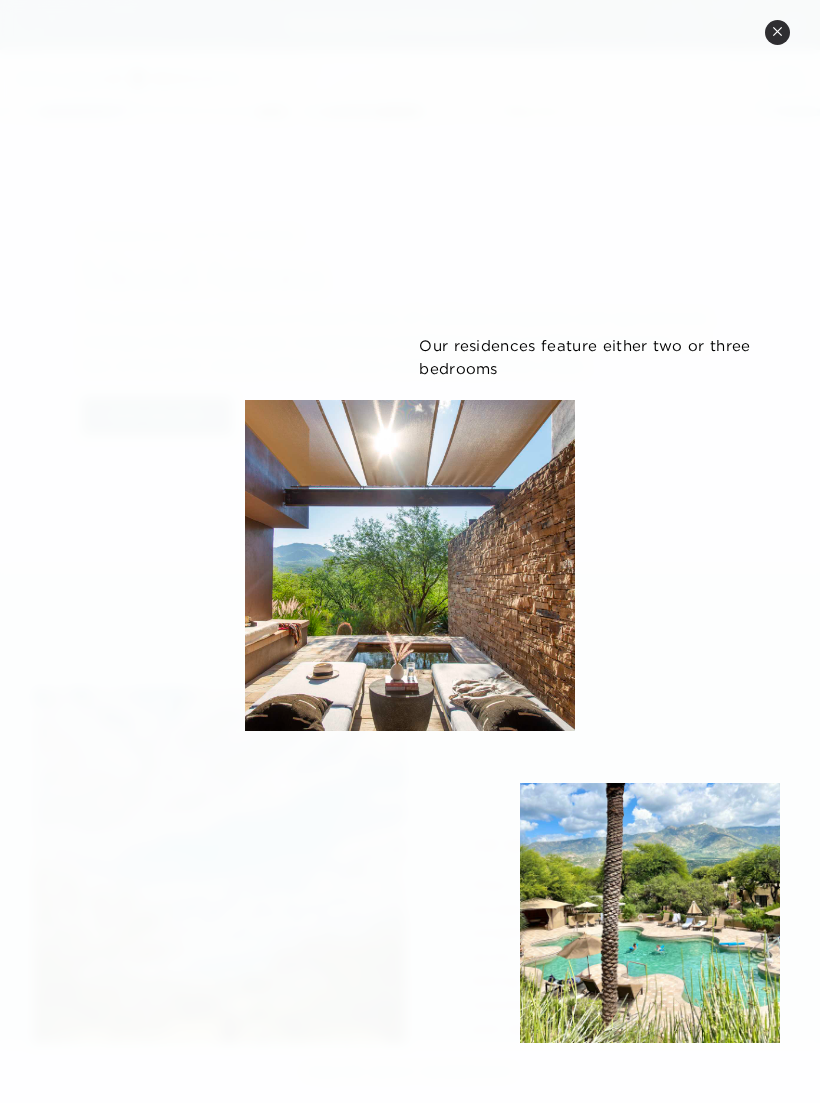 scroll, scrollTop: 405, scrollLeft: 0, axis: vertical 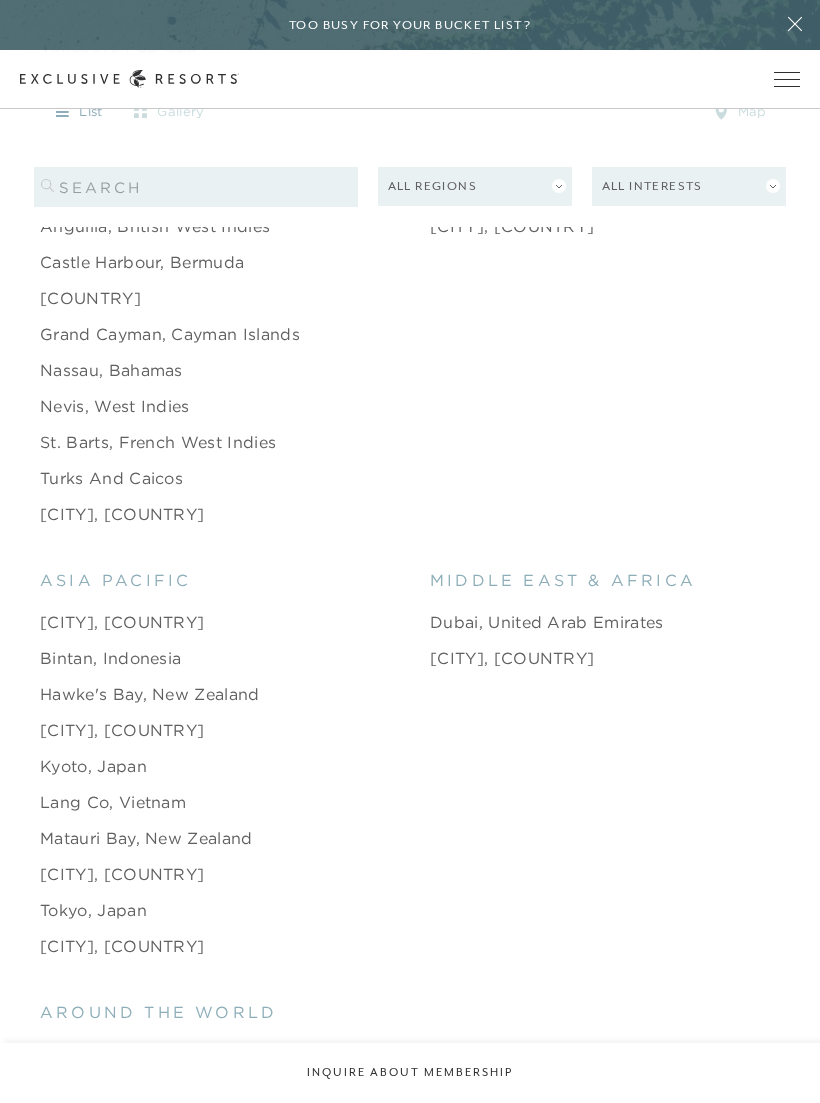 click on "Nassau, Bahamas" at bounding box center (111, 370) 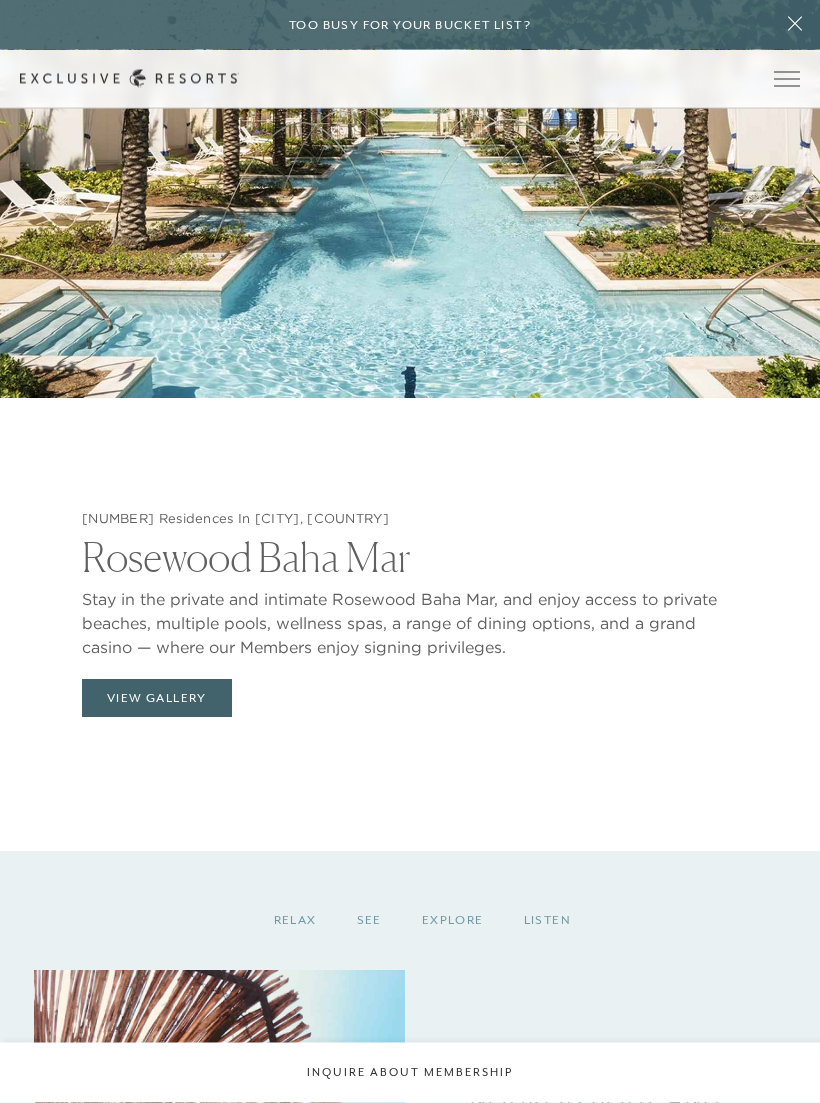 scroll, scrollTop: 2302, scrollLeft: 0, axis: vertical 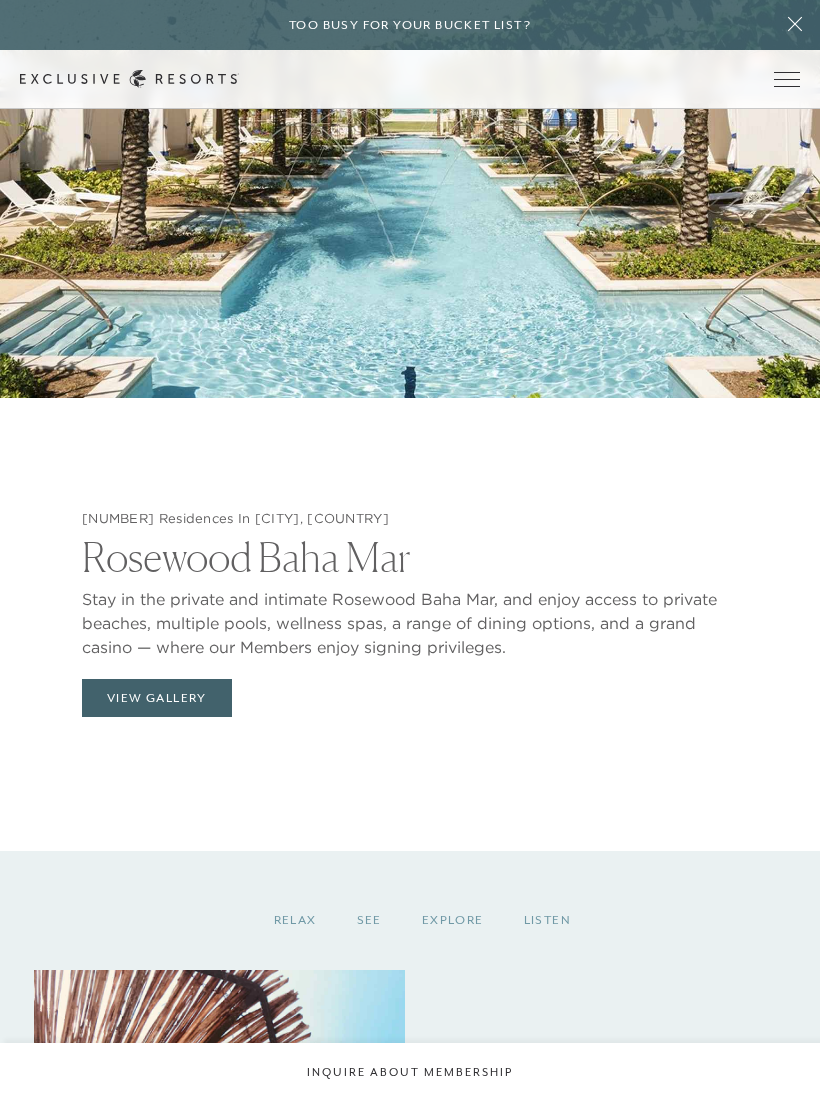 click on "View Gallery" at bounding box center [157, 698] 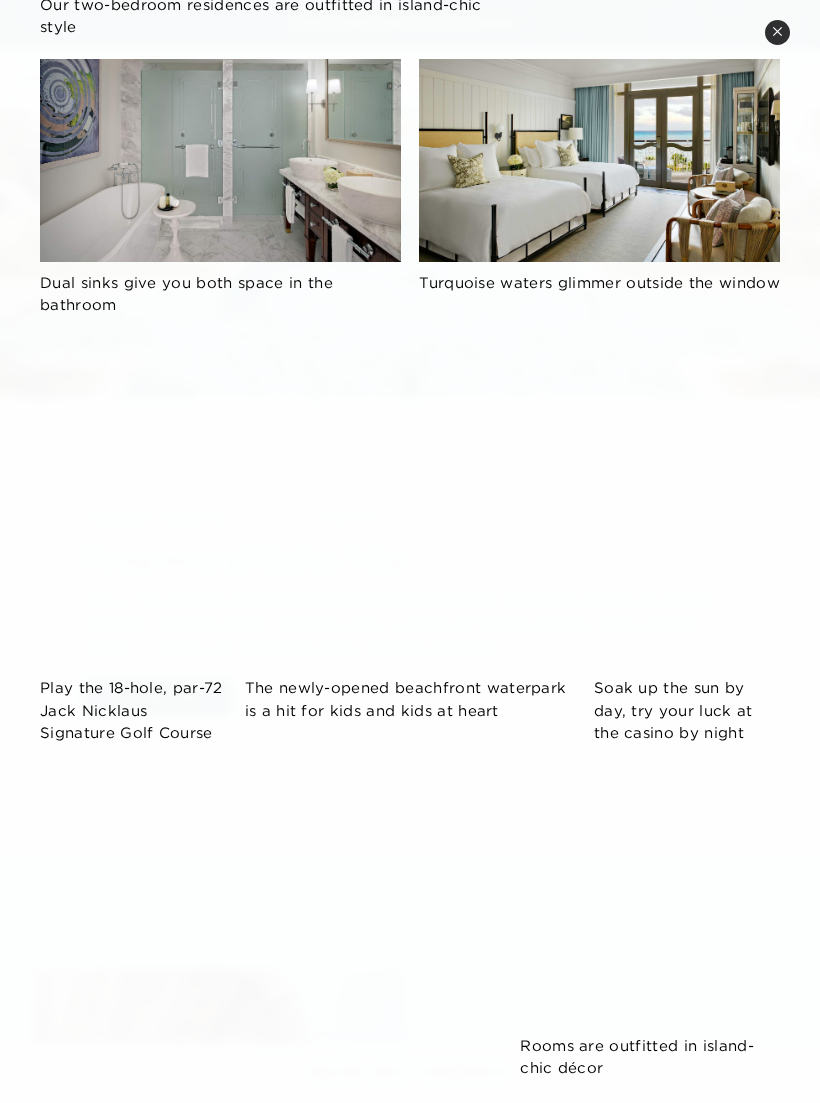 scroll, scrollTop: 493, scrollLeft: 0, axis: vertical 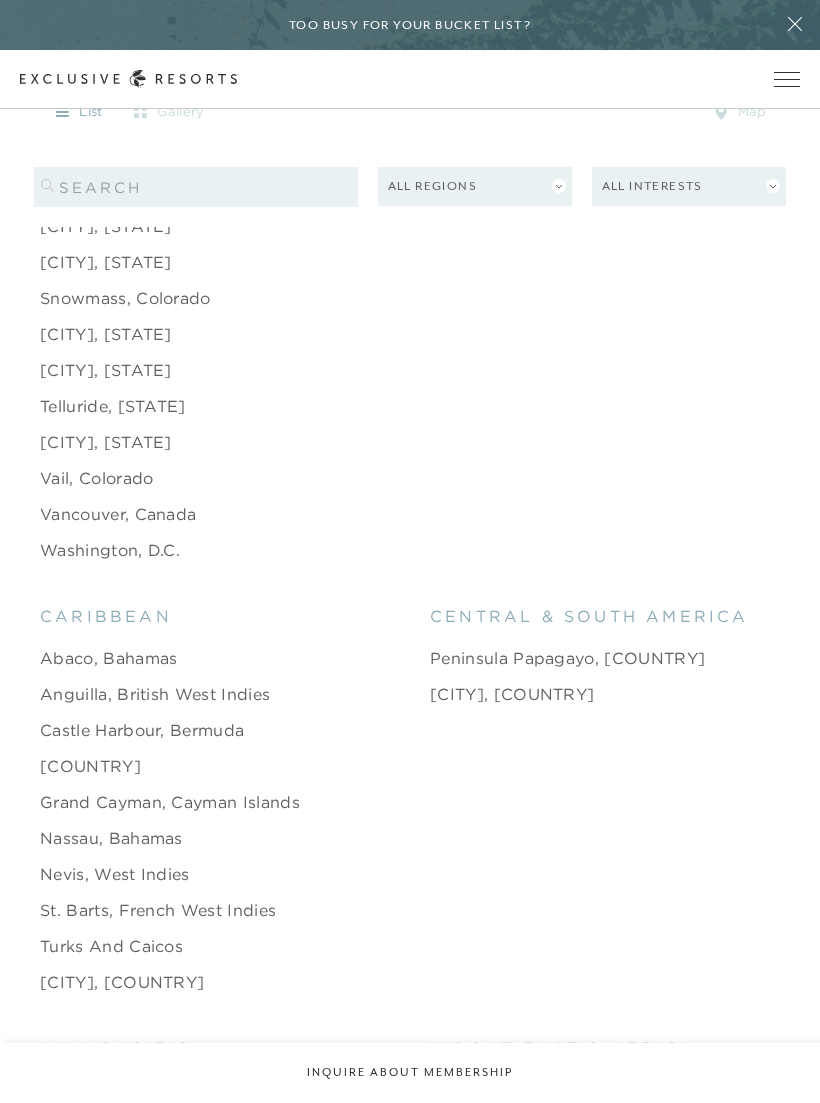 click on "Telluride, [STATE]" at bounding box center (113, 406) 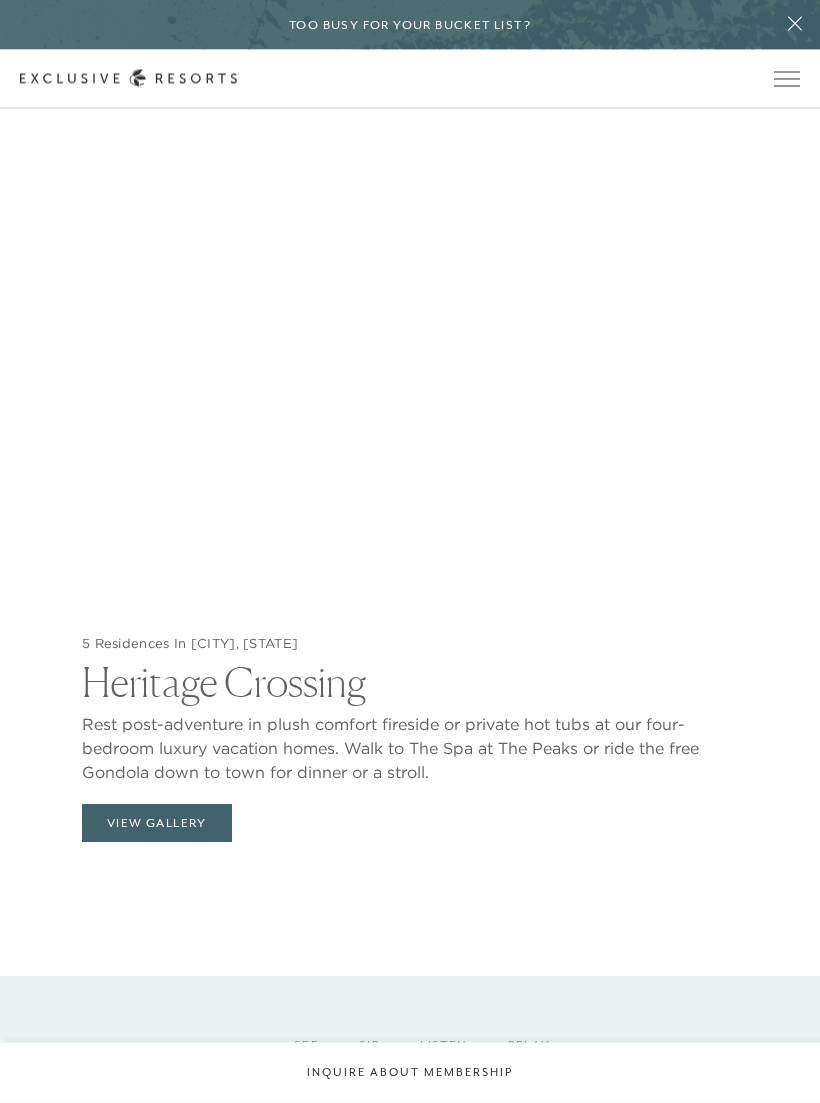 scroll, scrollTop: 2202, scrollLeft: 0, axis: vertical 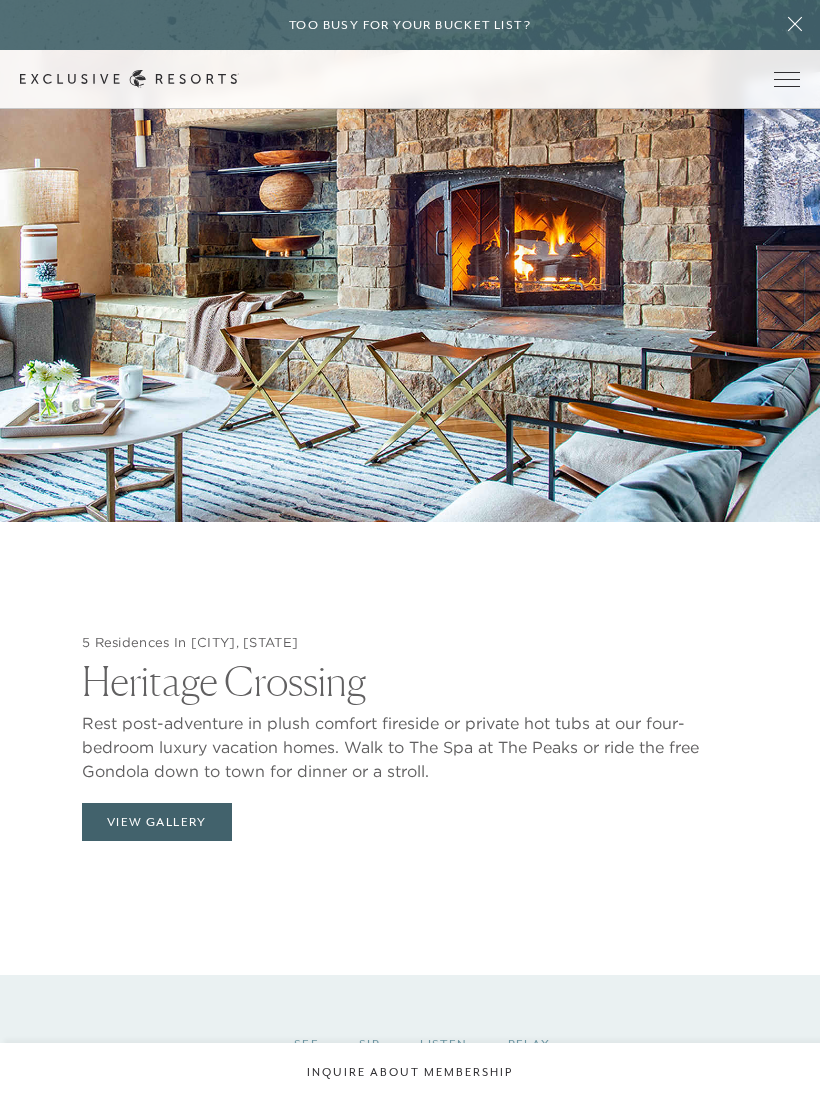 click on "View Gallery" at bounding box center (157, 822) 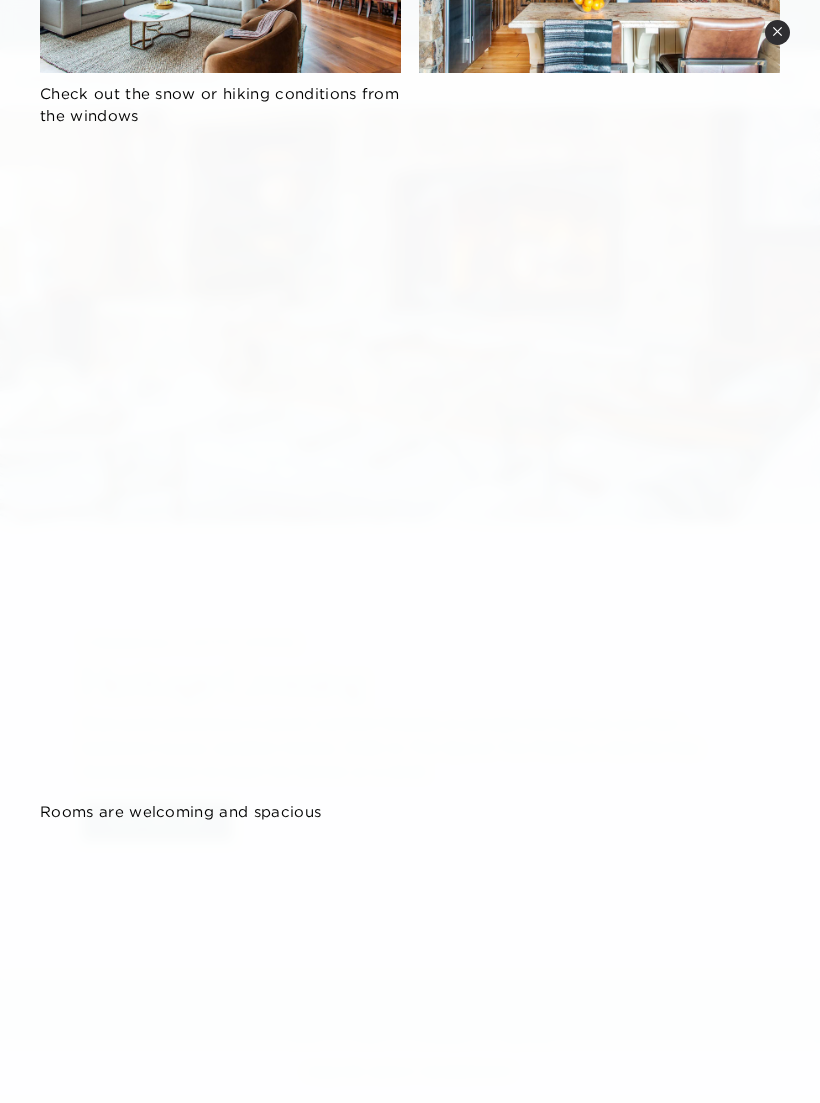 scroll, scrollTop: 682, scrollLeft: 0, axis: vertical 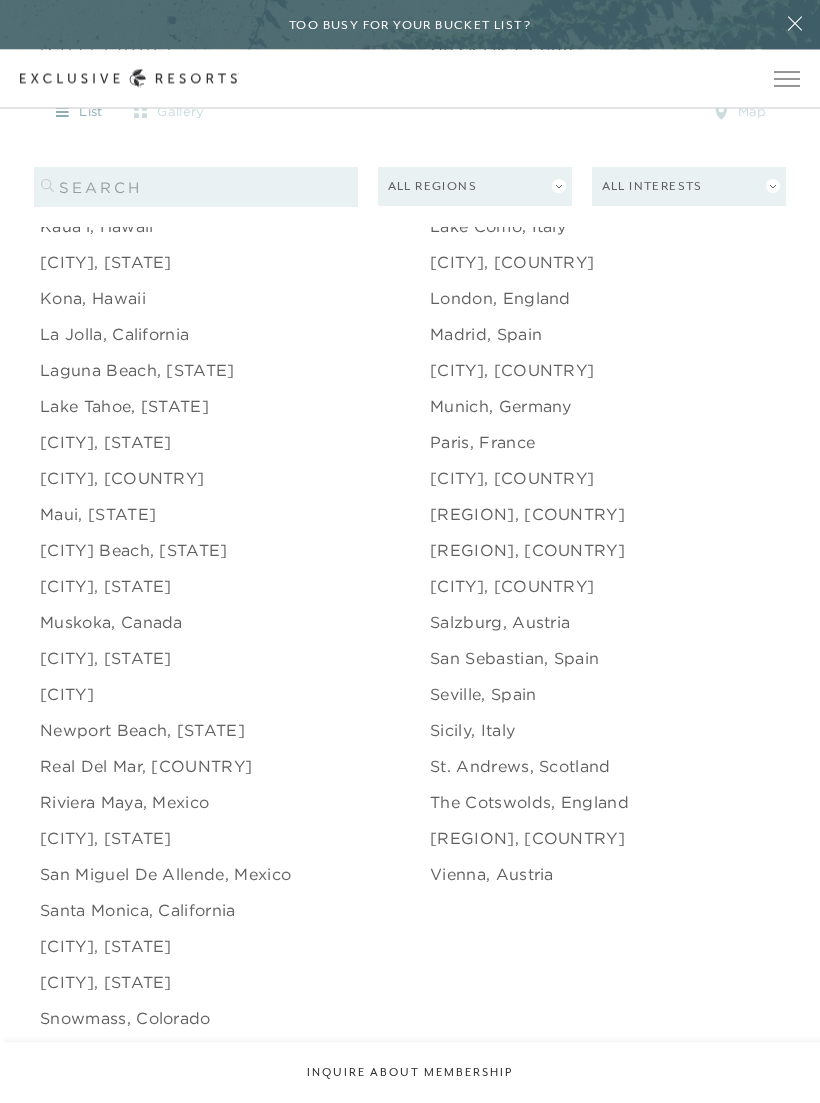 click at bounding box center (787, 79) 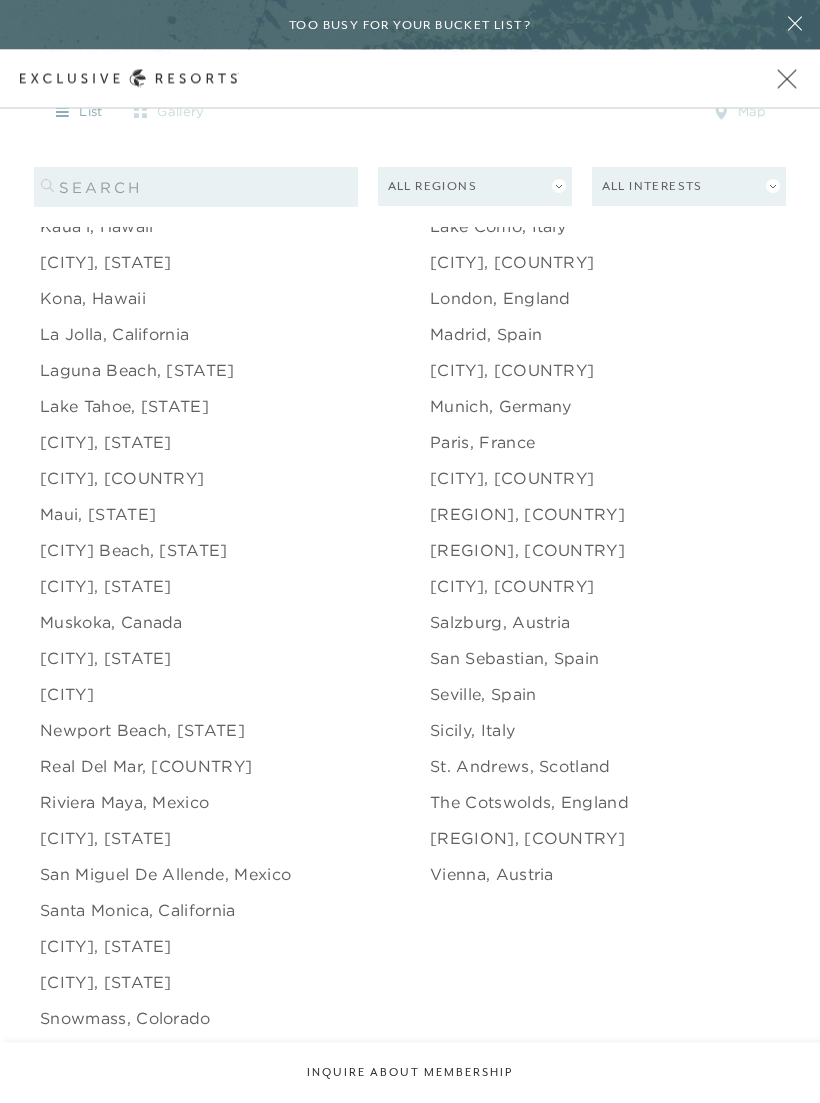 scroll, scrollTop: 2587, scrollLeft: 0, axis: vertical 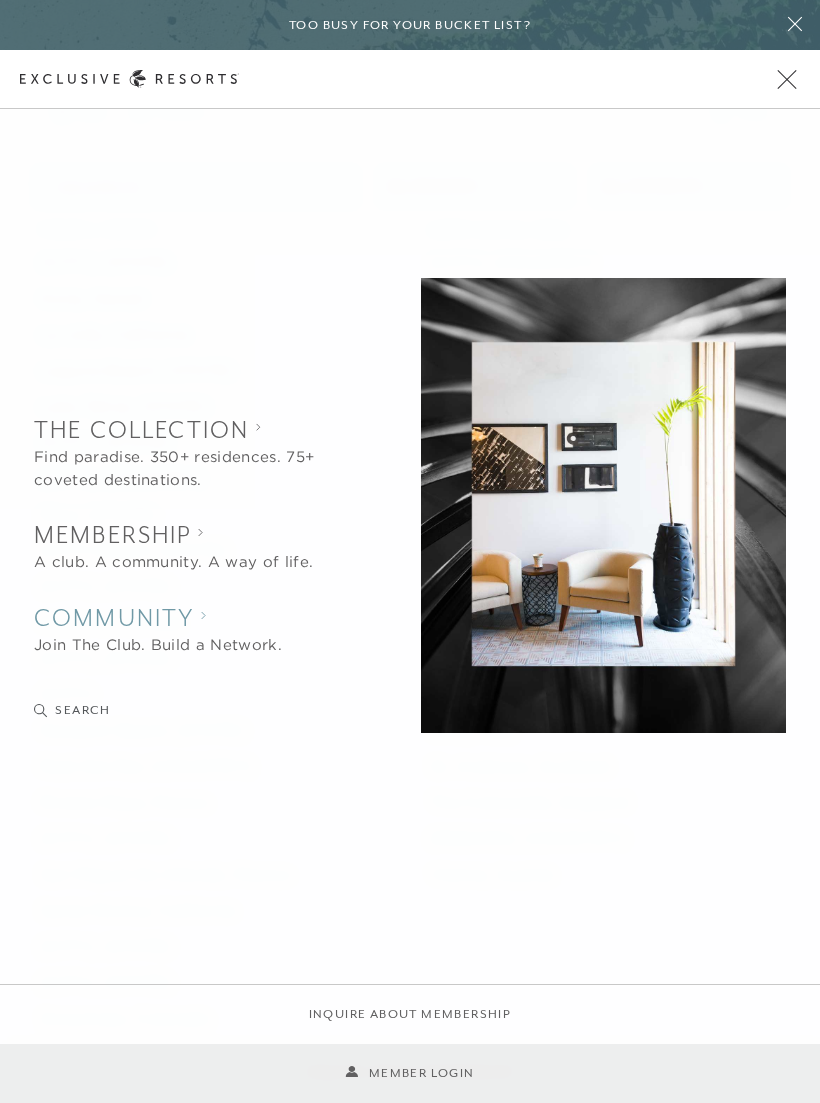 click on "Community" at bounding box center (158, 617) 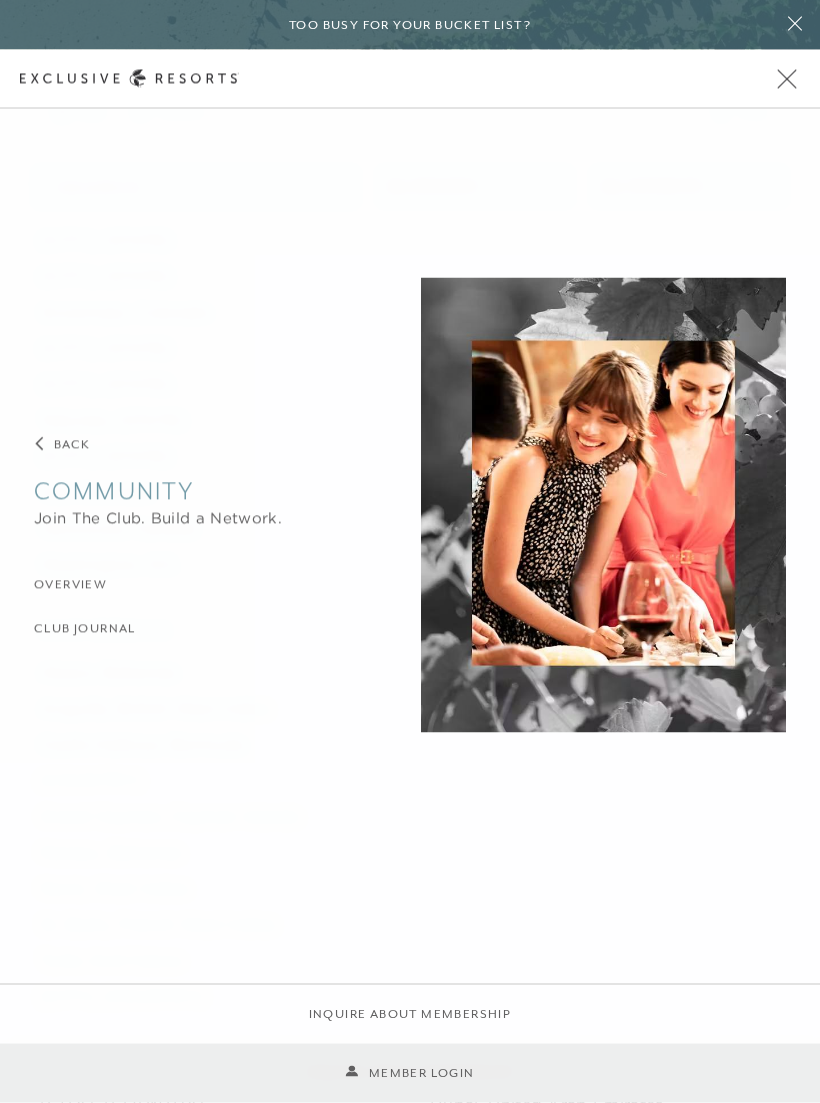 scroll, scrollTop: 3296, scrollLeft: 0, axis: vertical 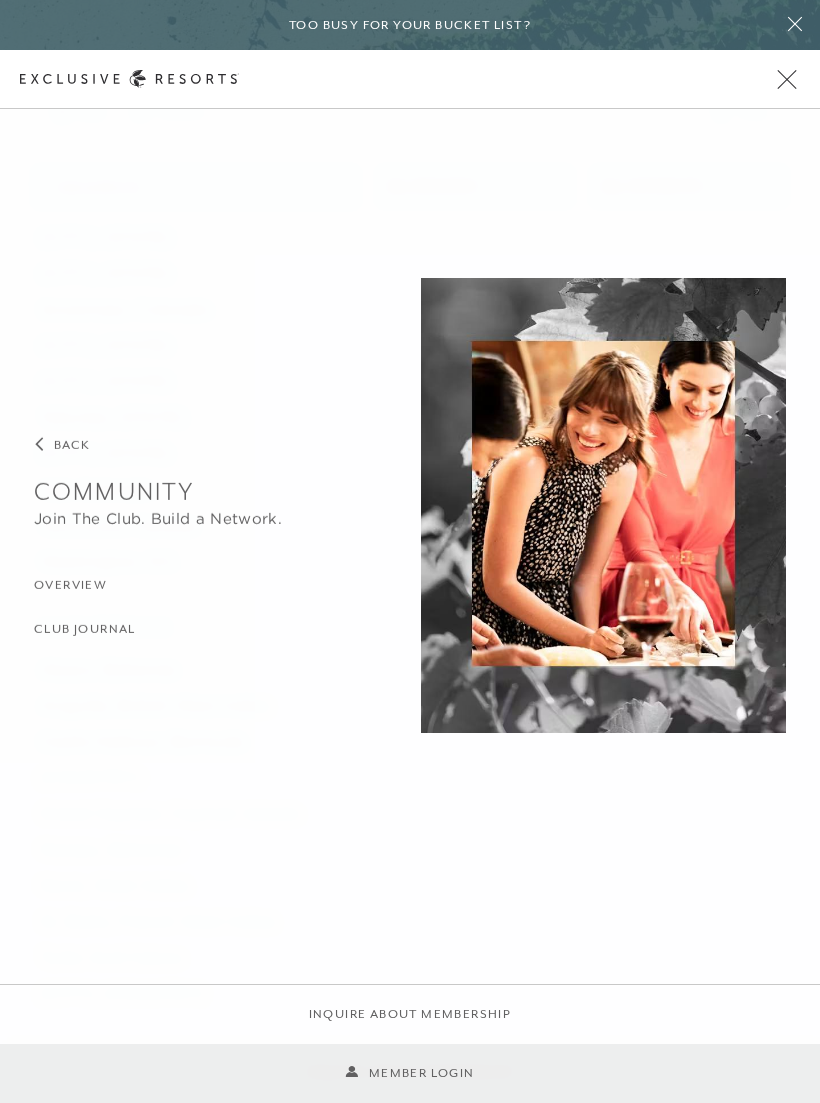click on "Club Journal" at bounding box center (85, 629) 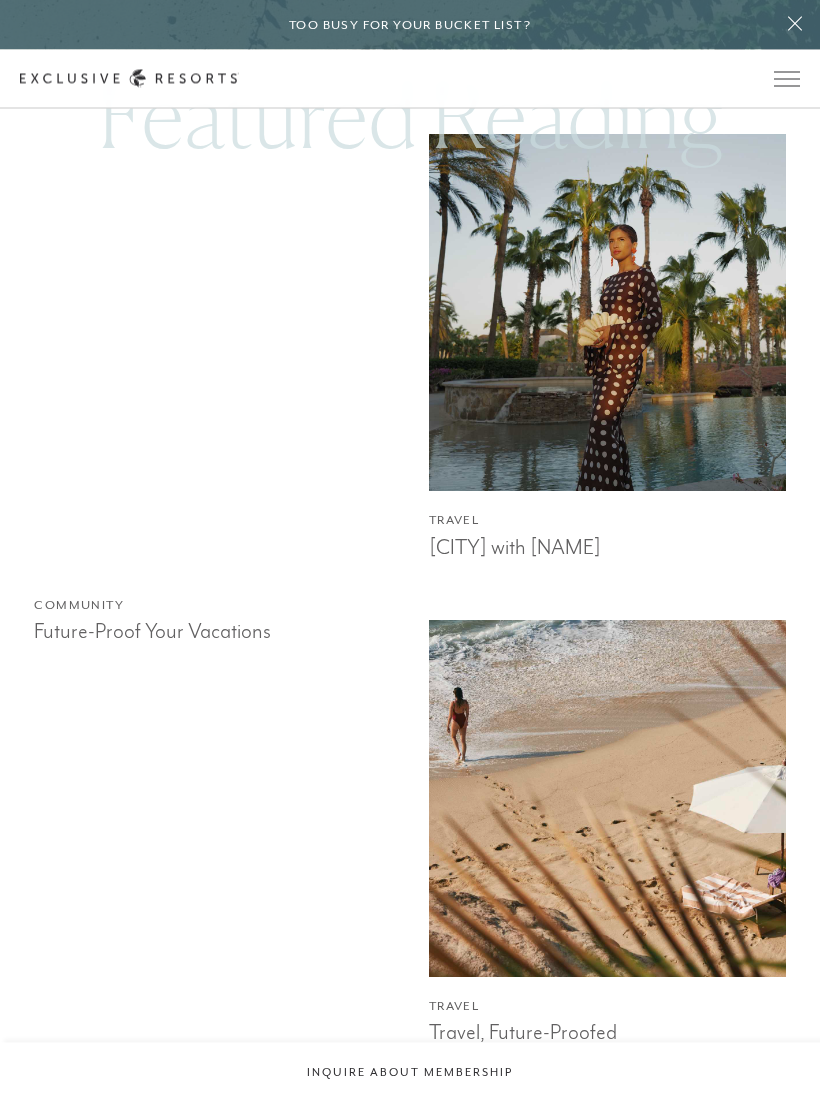 scroll, scrollTop: 1181, scrollLeft: 0, axis: vertical 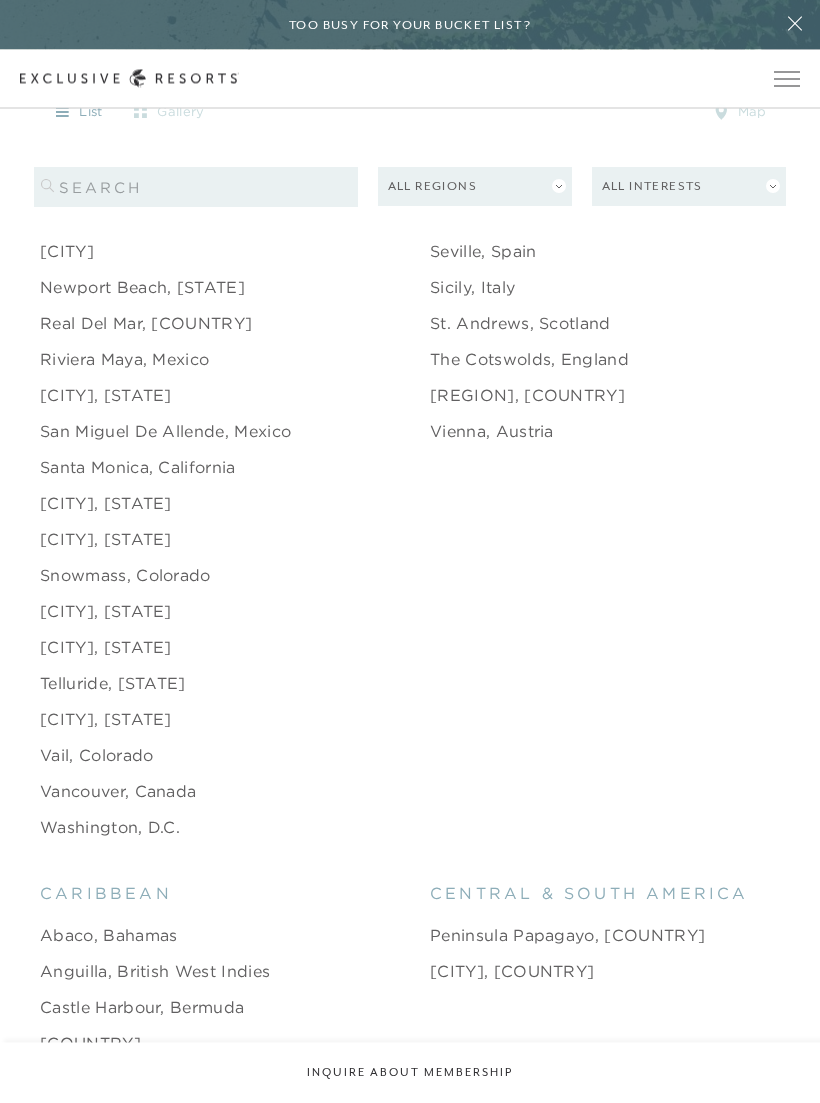 click on "[CITY], [STATE]" at bounding box center [106, 396] 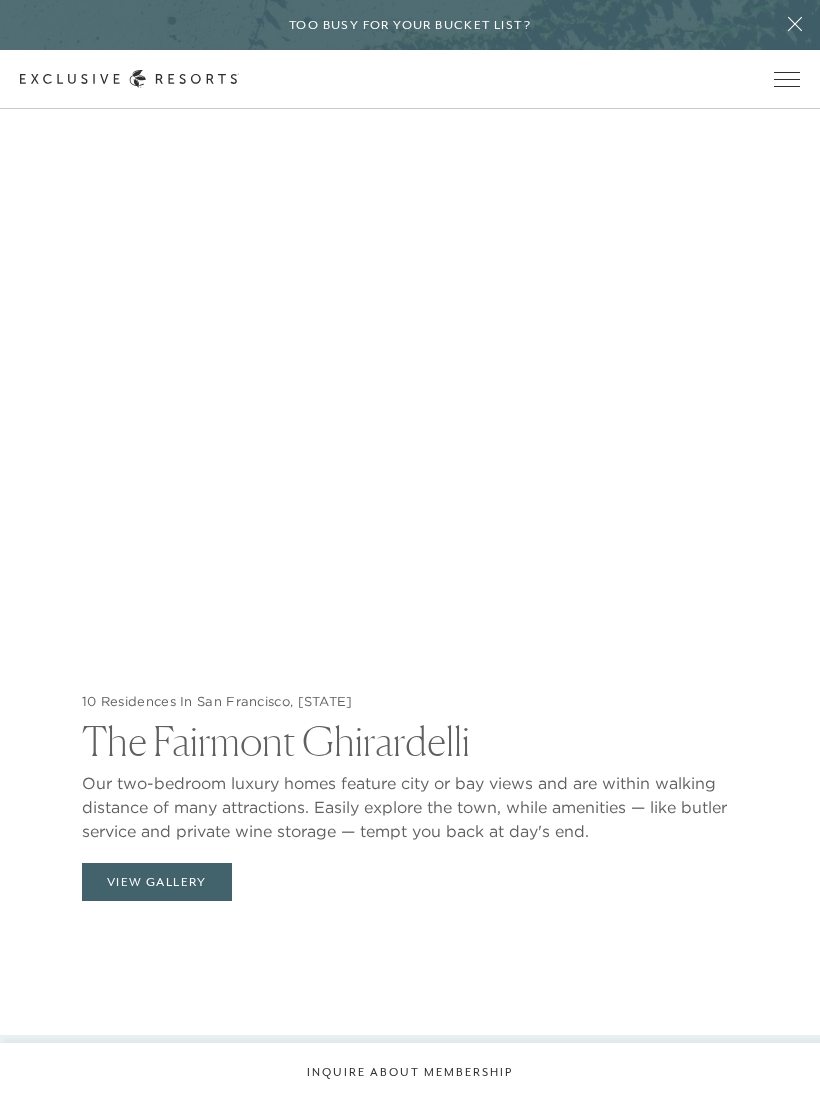 scroll, scrollTop: 2088, scrollLeft: 0, axis: vertical 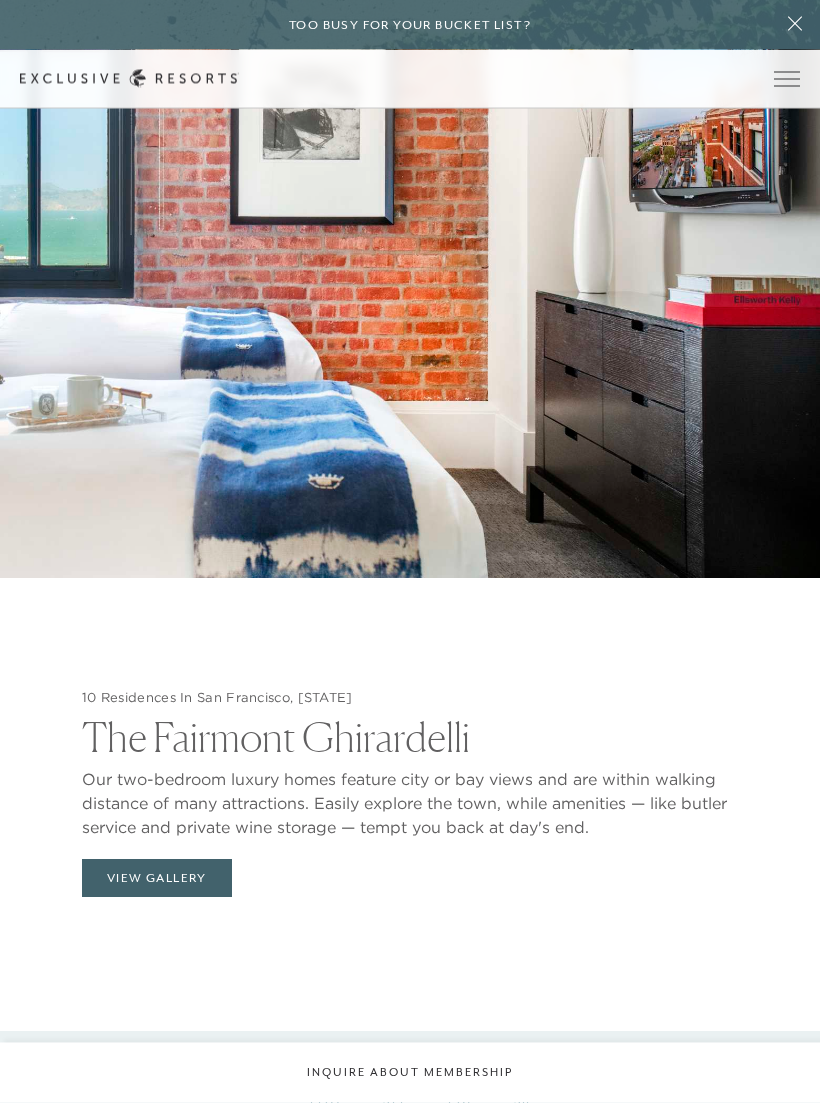 click on "View Gallery" at bounding box center [157, 879] 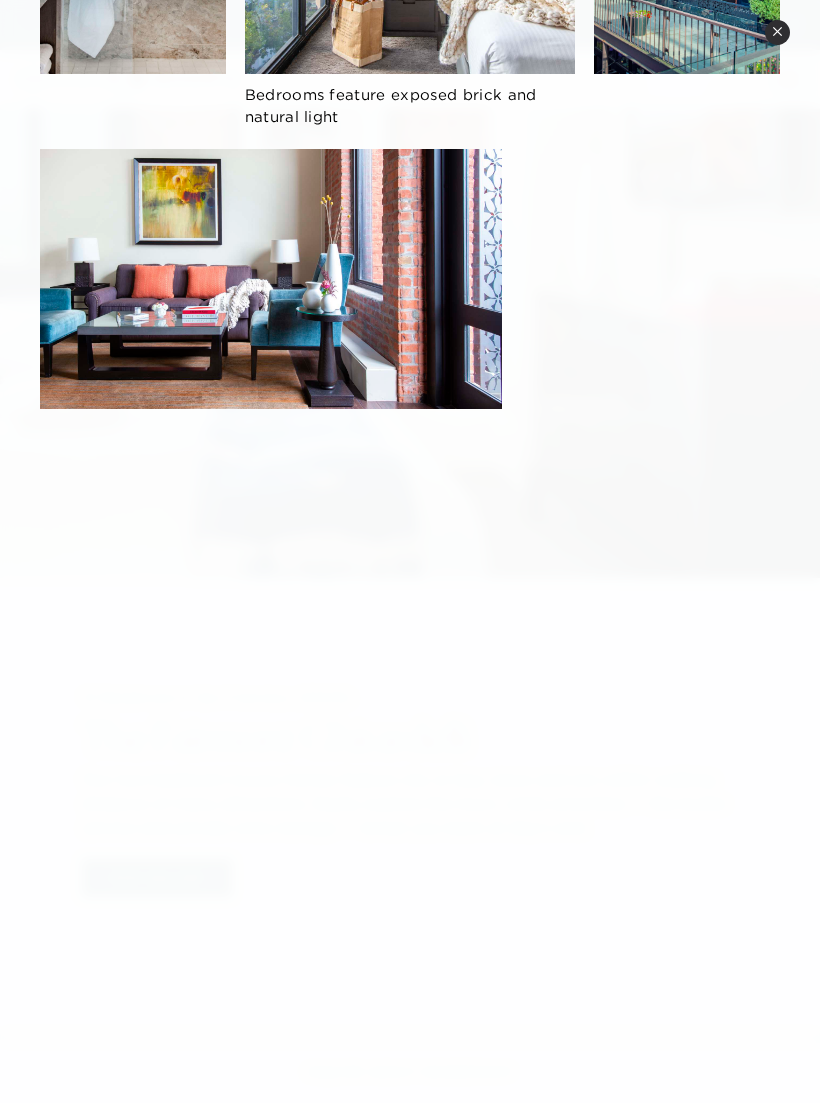 scroll, scrollTop: 1065, scrollLeft: 0, axis: vertical 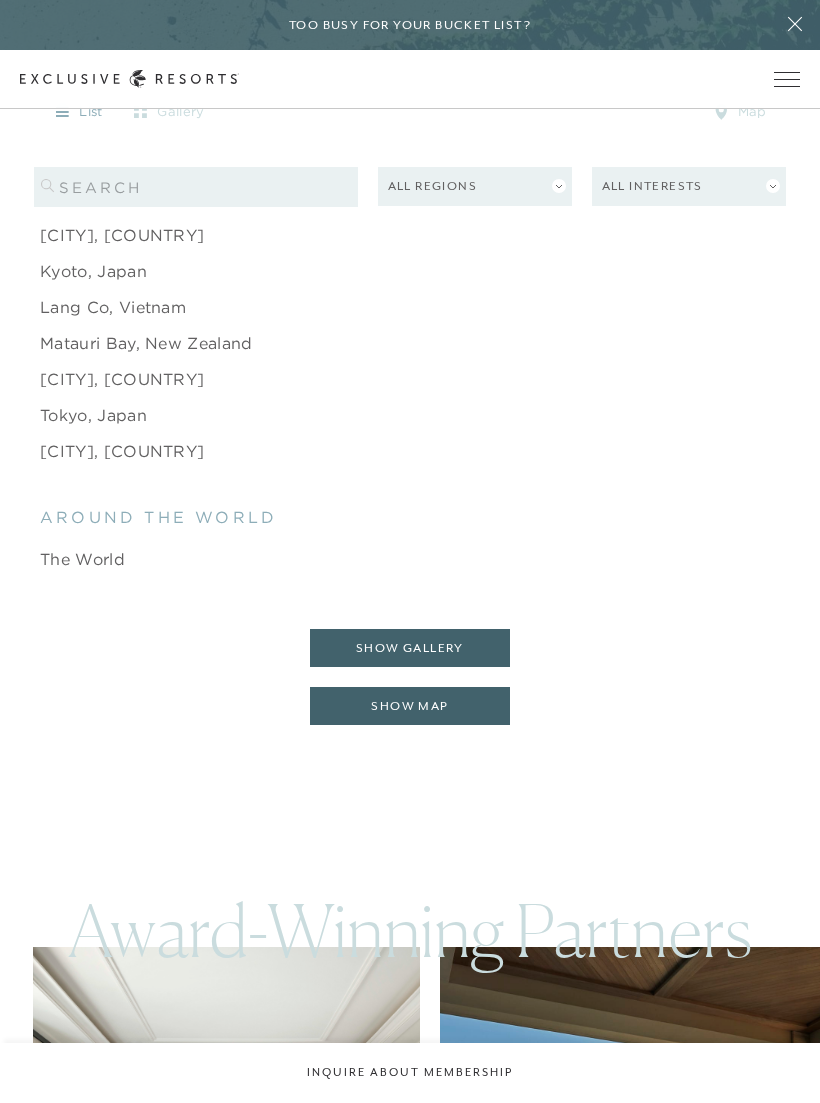click on "[CITY], [COUNTRY]" at bounding box center (122, 451) 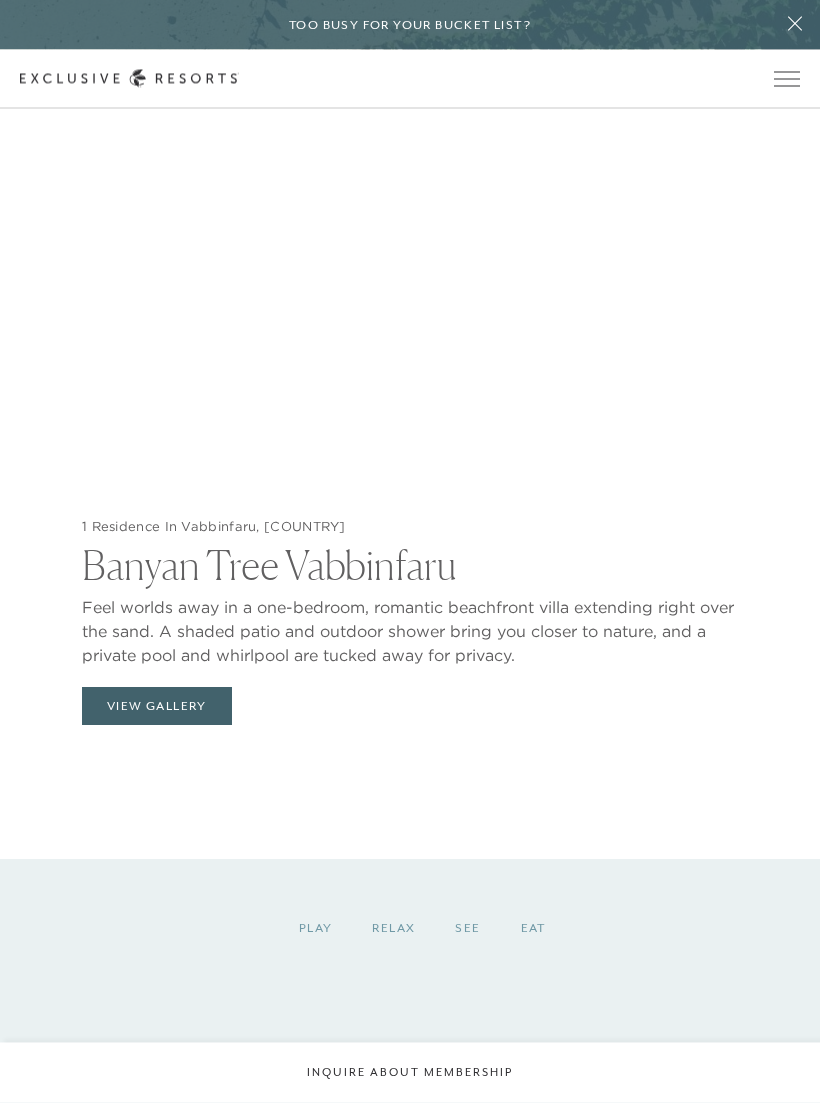 scroll, scrollTop: 2318, scrollLeft: 0, axis: vertical 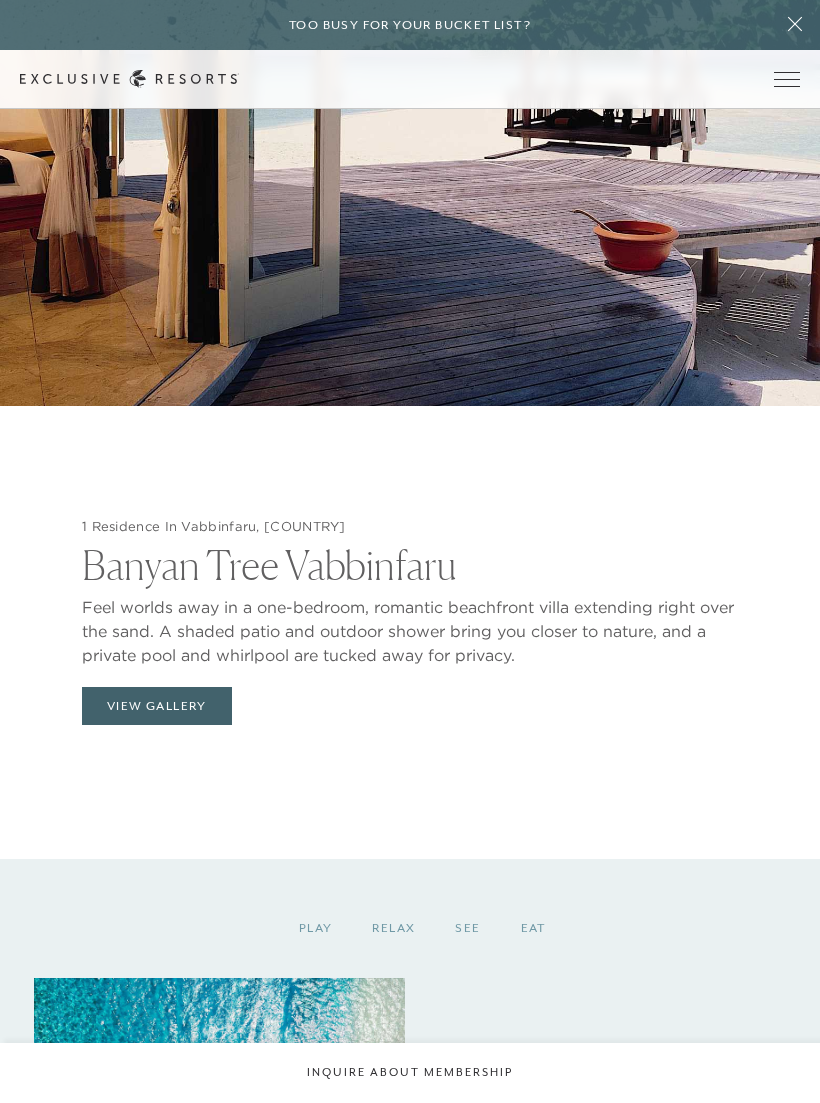click on "View Gallery" at bounding box center (157, 706) 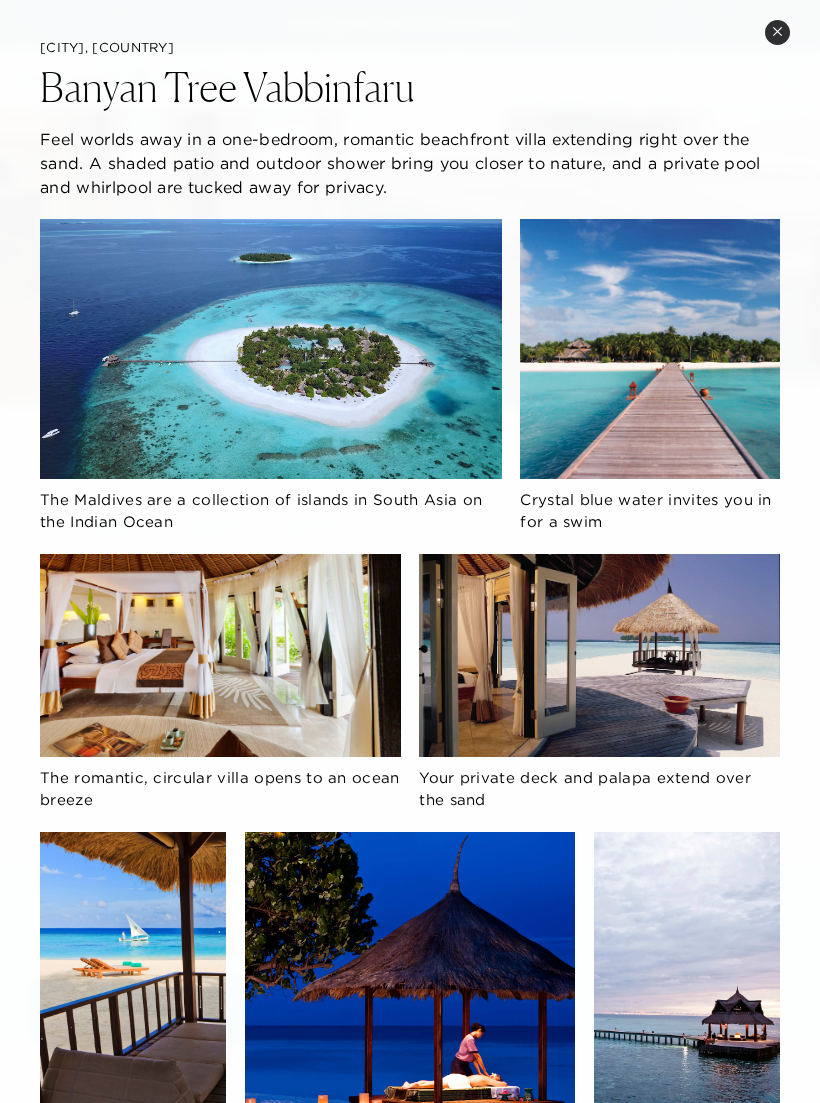 scroll, scrollTop: 0, scrollLeft: 0, axis: both 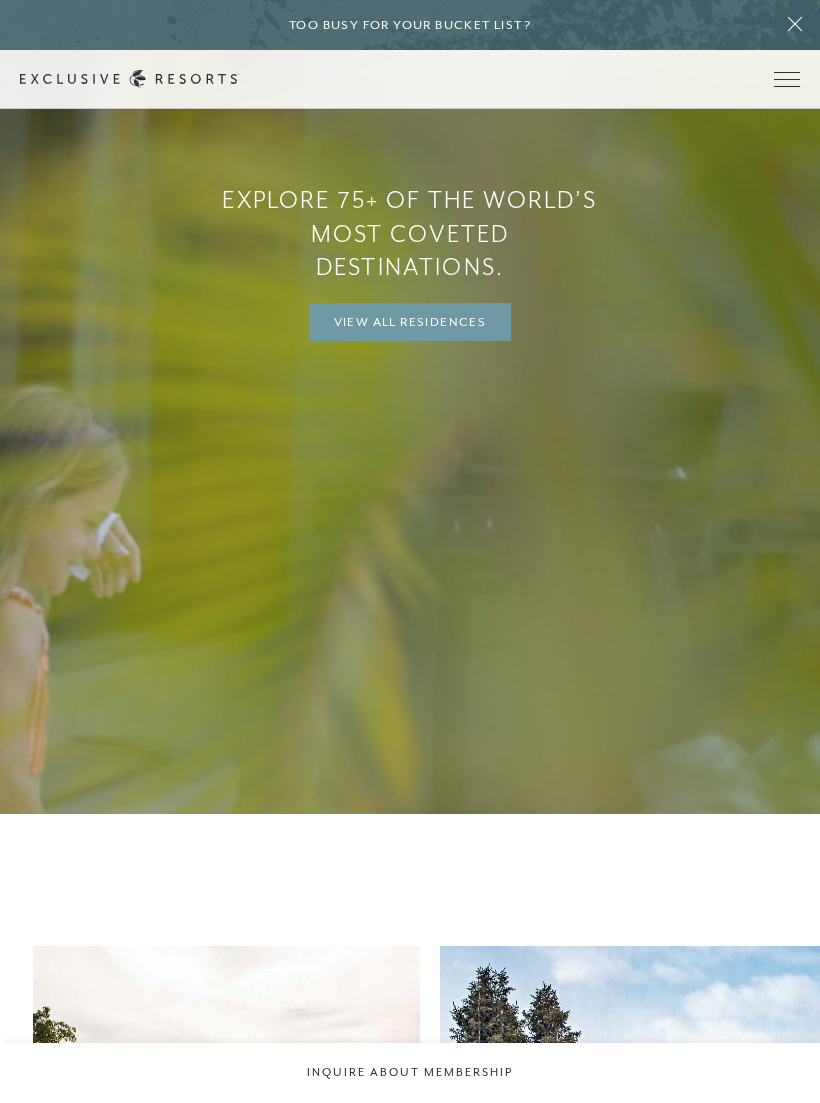 click on "View All Residences" at bounding box center [410, 322] 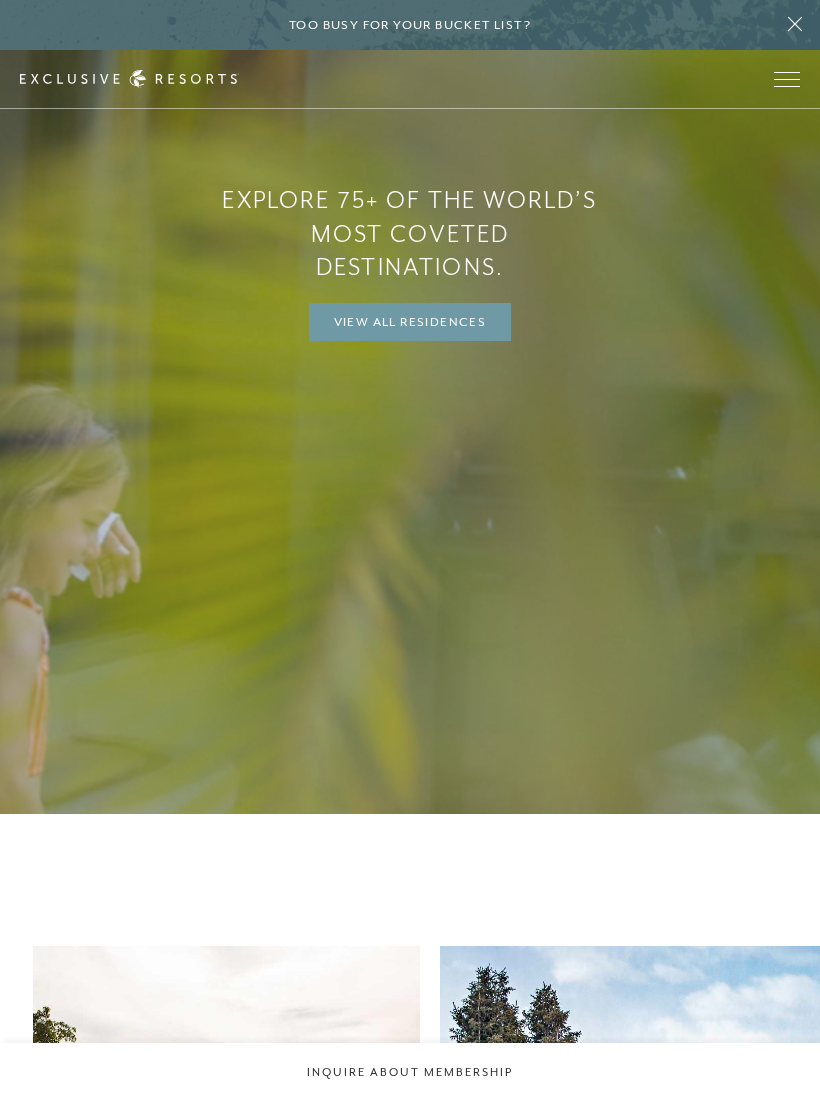 scroll, scrollTop: 0, scrollLeft: 0, axis: both 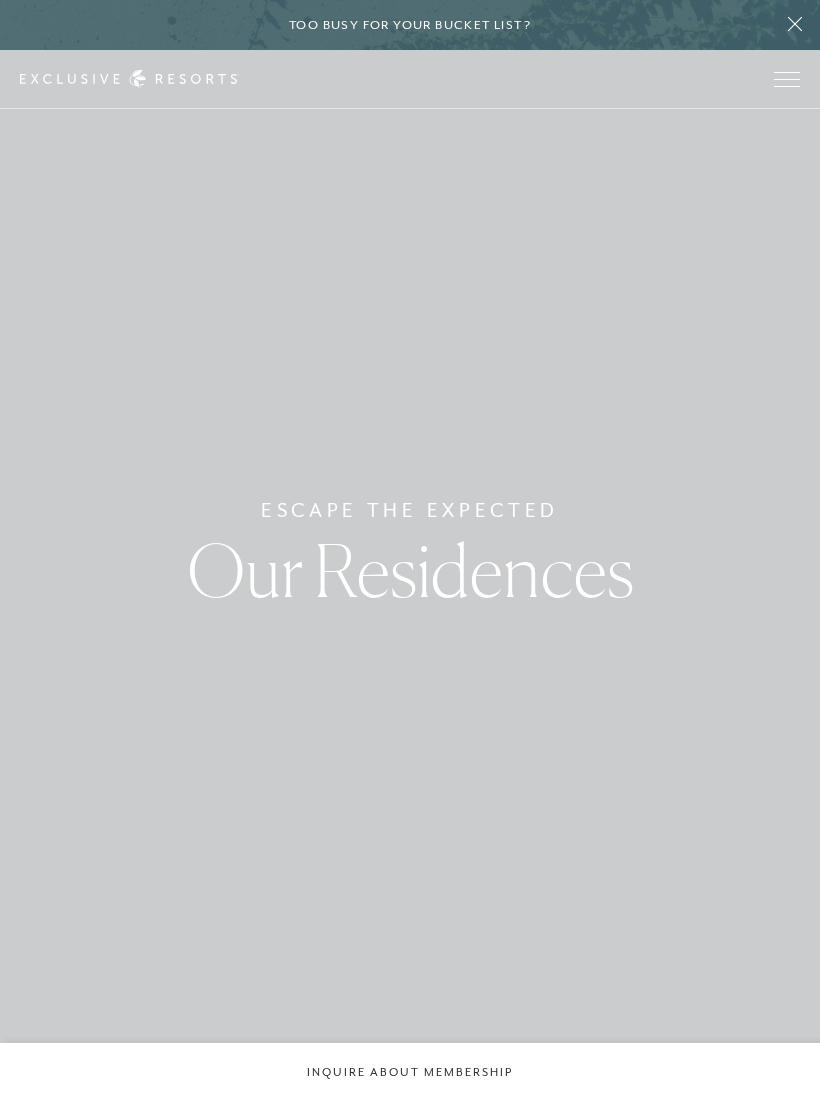 click at bounding box center (787, 79) 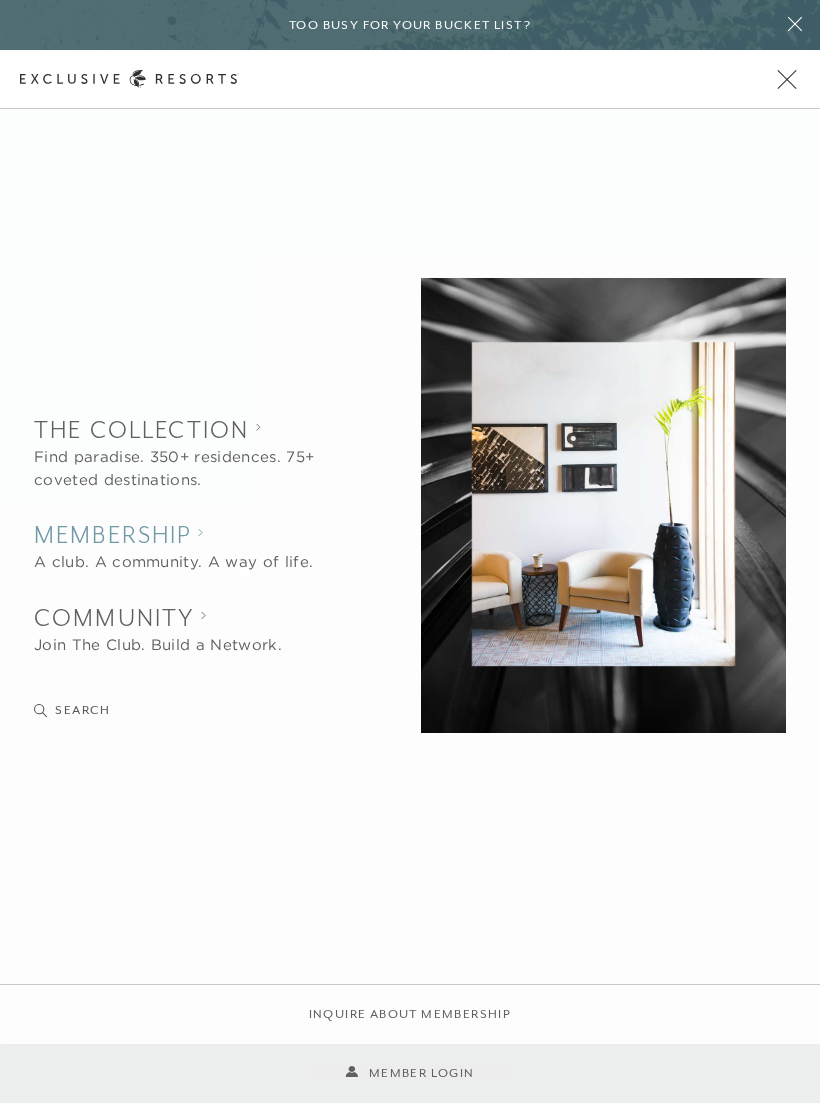 click on "Membership" at bounding box center (173, 534) 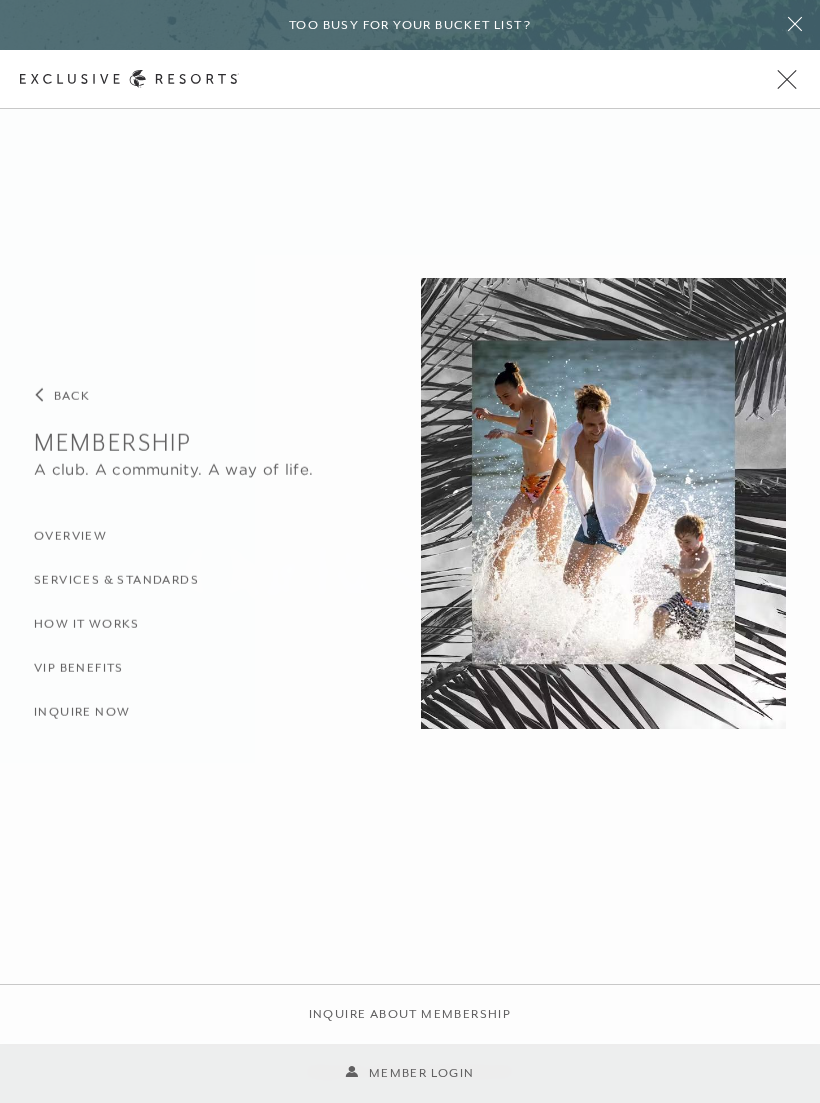 click on "Services & Standards" at bounding box center [116, 580] 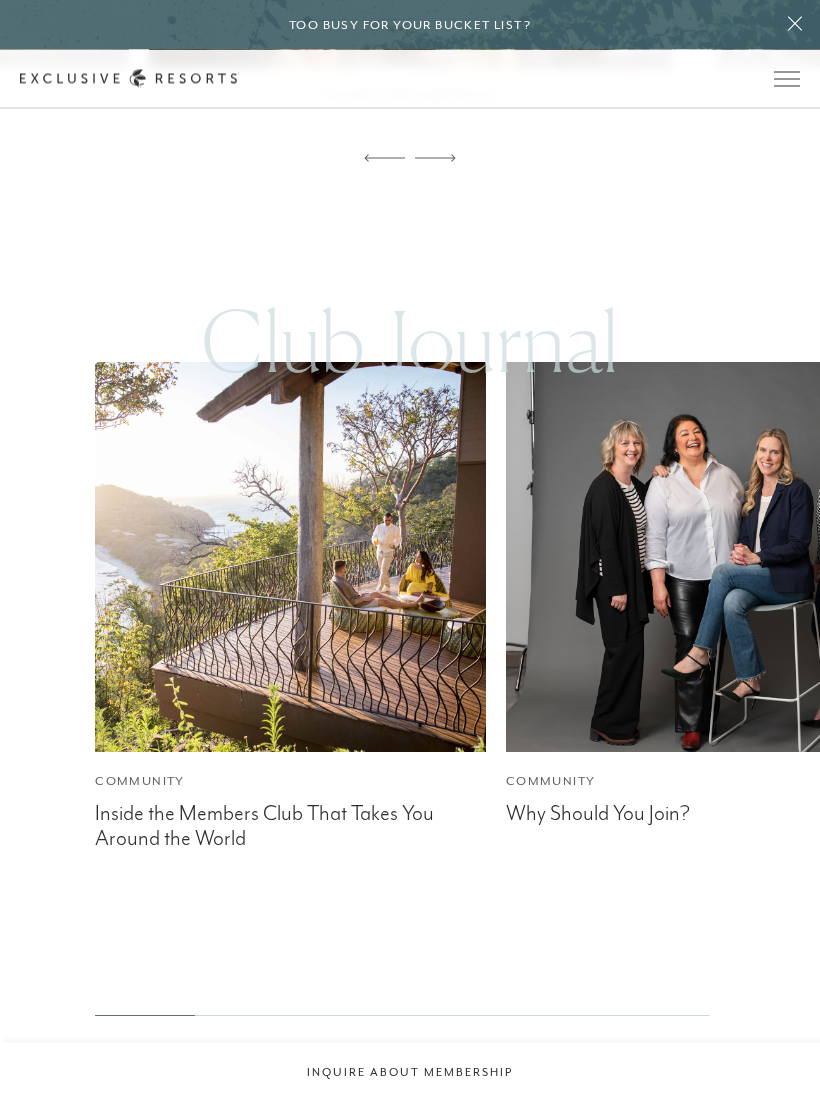 scroll, scrollTop: 5712, scrollLeft: 0, axis: vertical 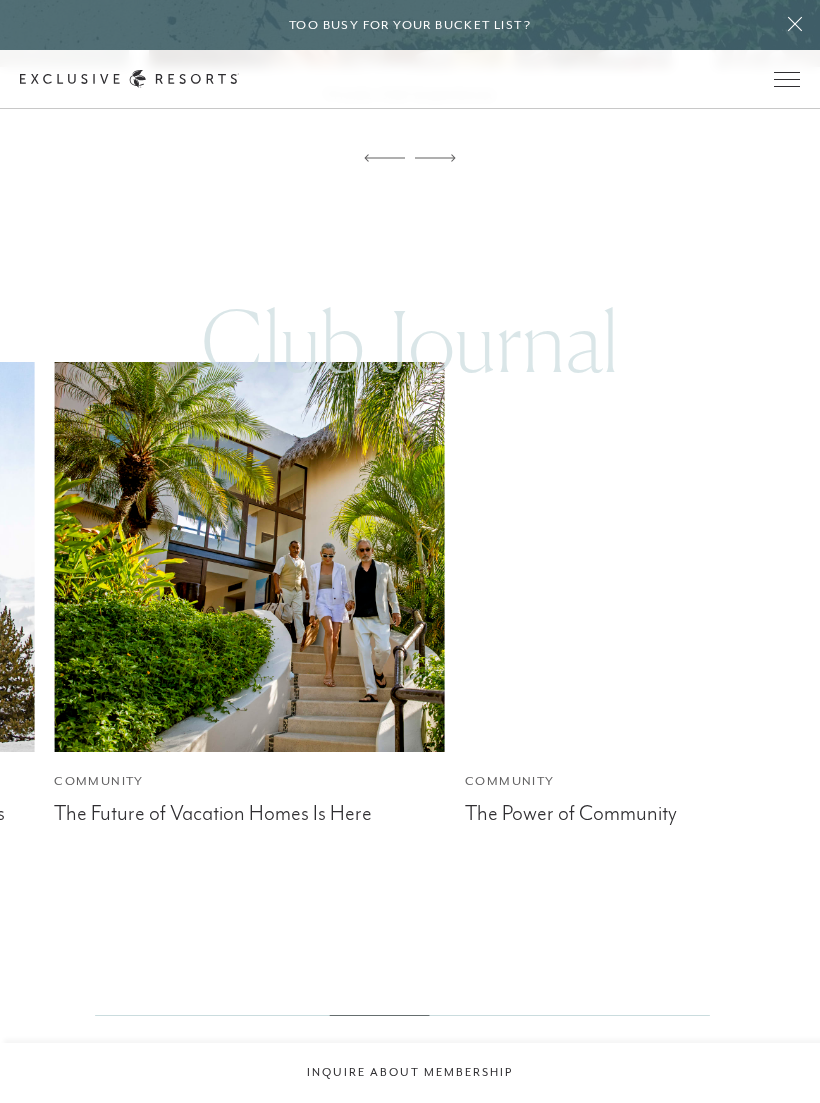 click on "The Future of Vacation Homes Is Here" at bounding box center [249, 811] 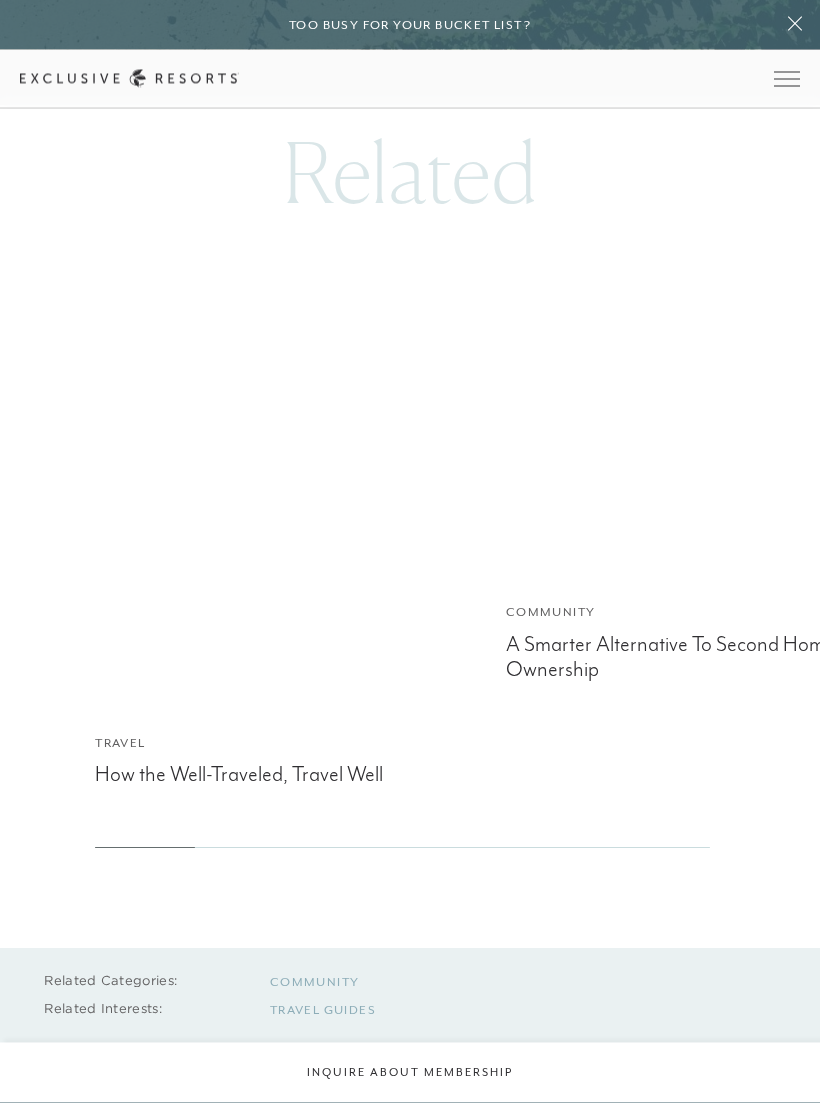 scroll, scrollTop: 5140, scrollLeft: 0, axis: vertical 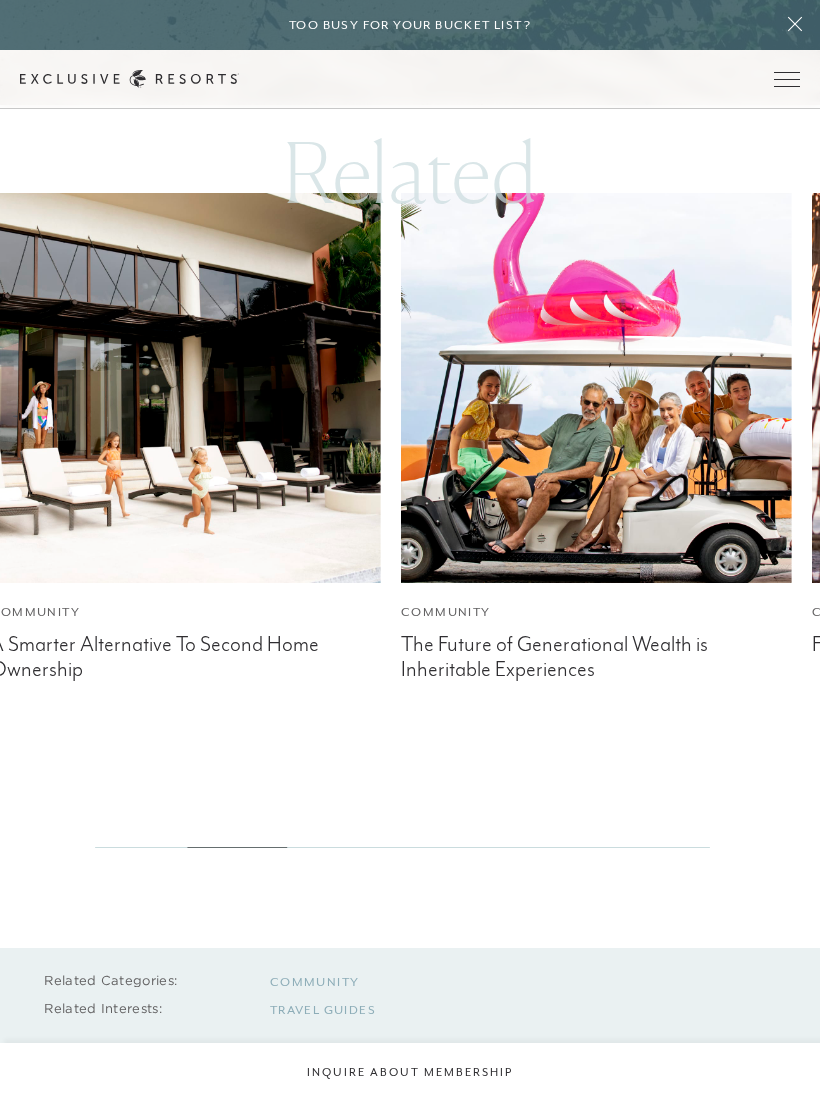 click on "The Future of Generational Wealth is Inheritable Experiences" at bounding box center (596, 654) 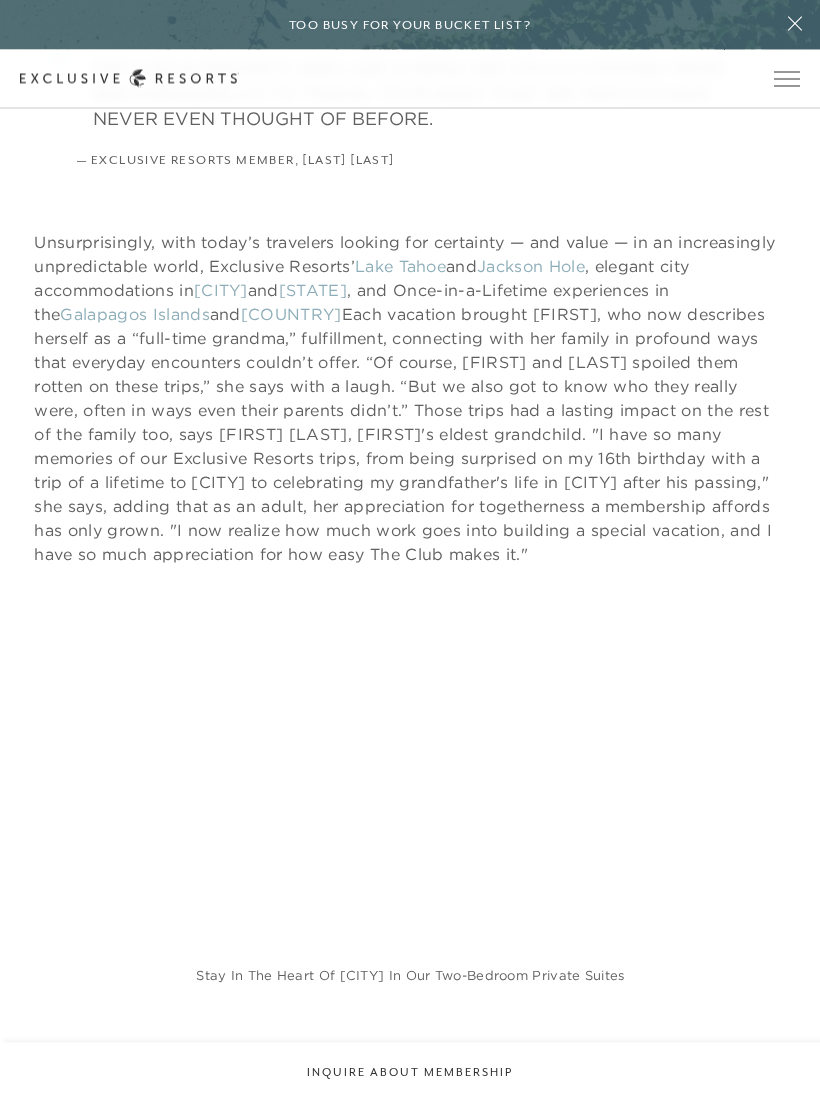 scroll, scrollTop: 685, scrollLeft: 0, axis: vertical 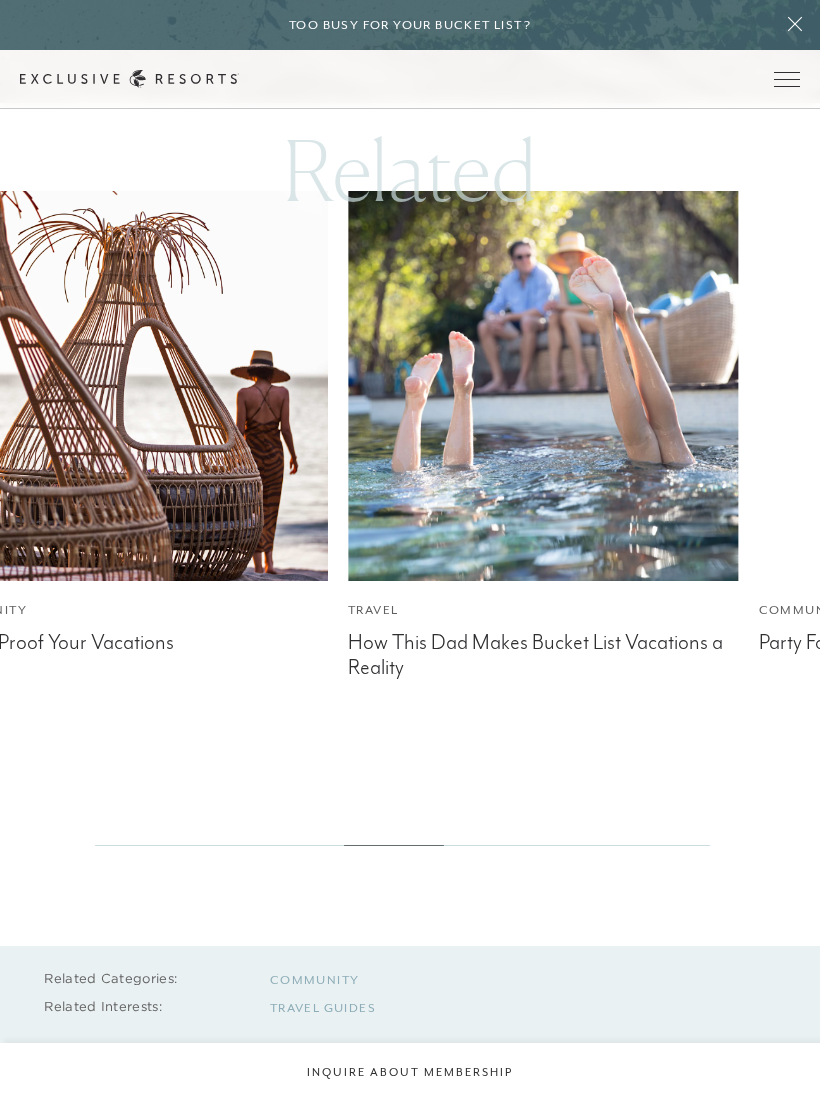 click at bounding box center (544, 386) 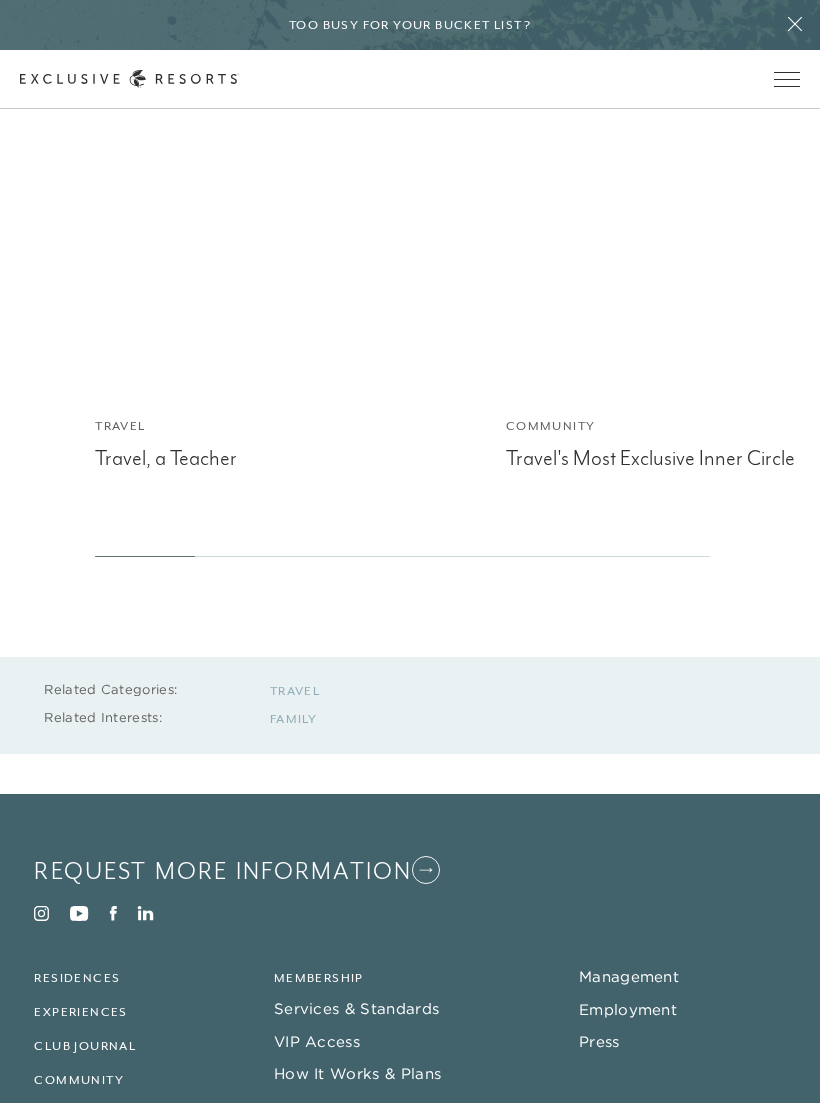 scroll, scrollTop: 4578, scrollLeft: 0, axis: vertical 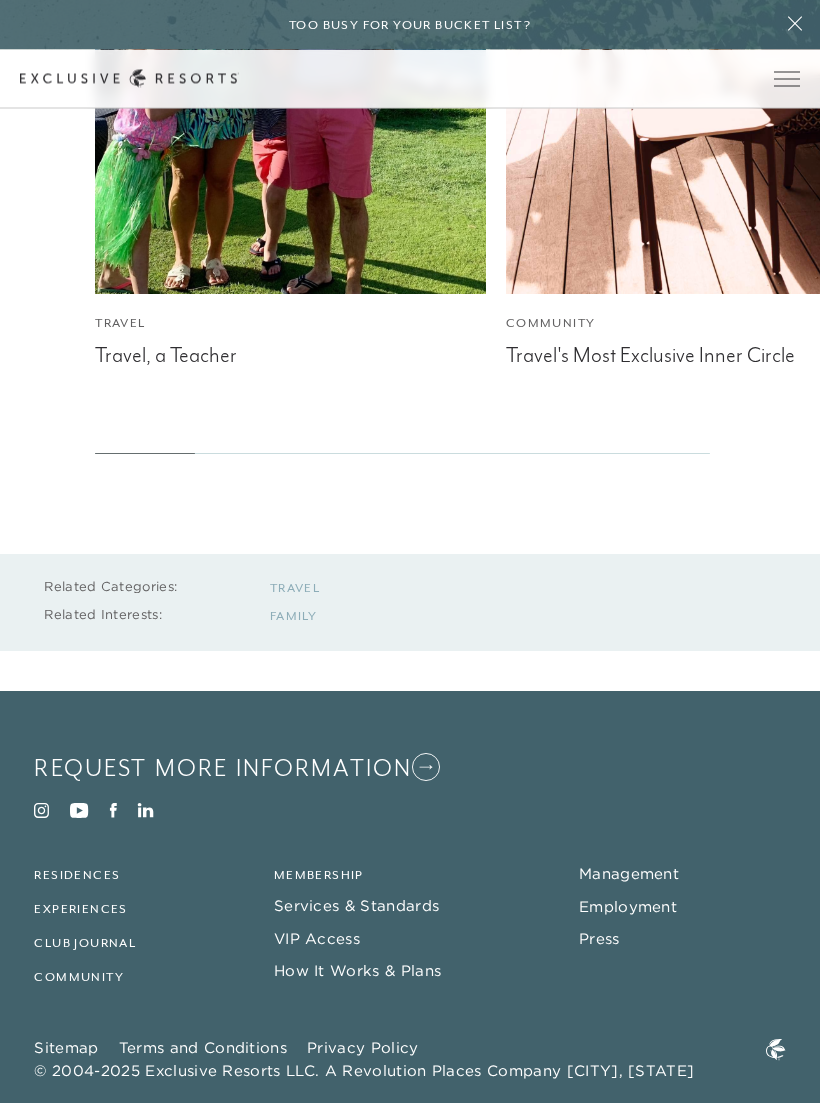 click on "Management" at bounding box center (629, 874) 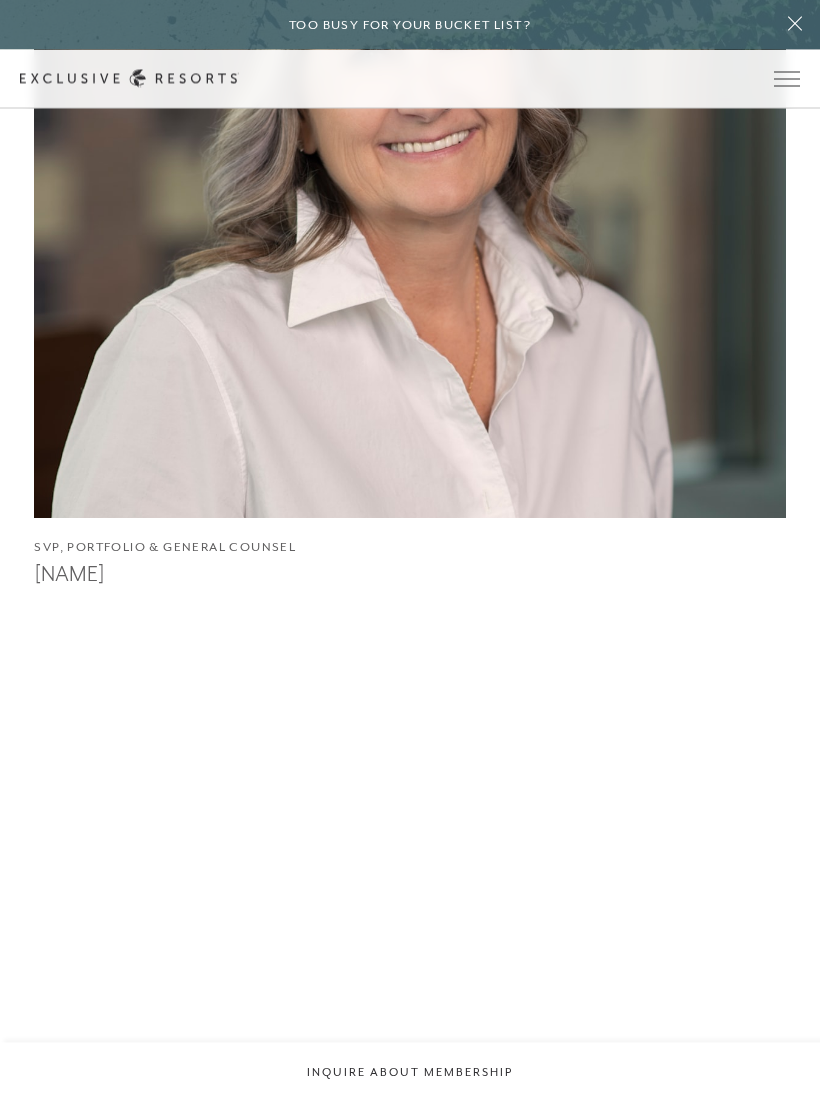 scroll, scrollTop: 3465, scrollLeft: 0, axis: vertical 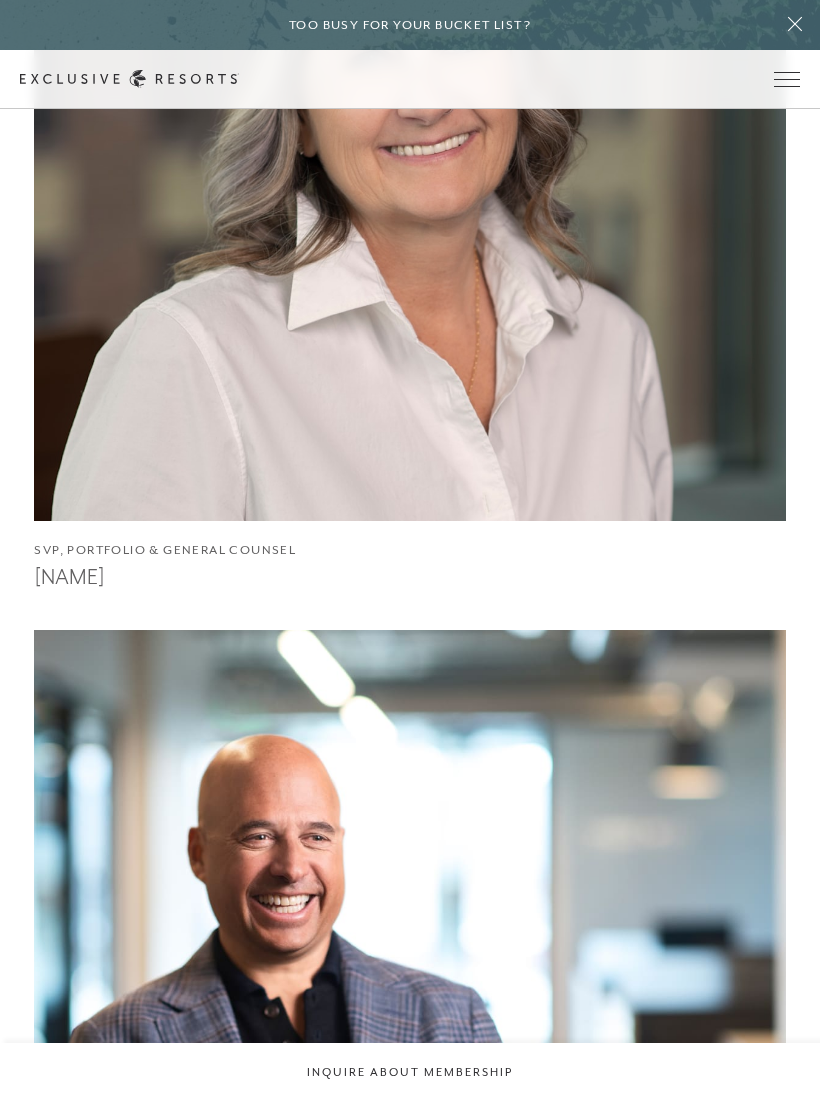 click at bounding box center (787, 79) 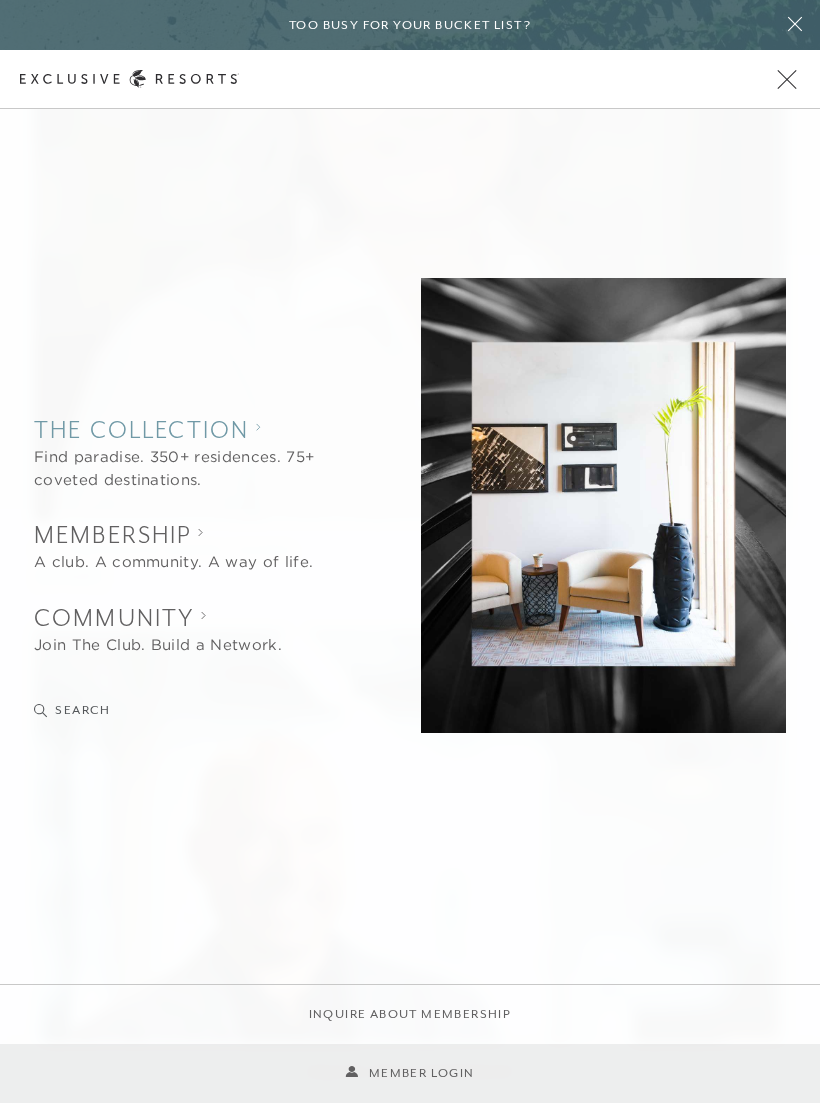 click on "Find paradise. 350+ residences. 75+ coveted destinations." at bounding box center (189, 468) 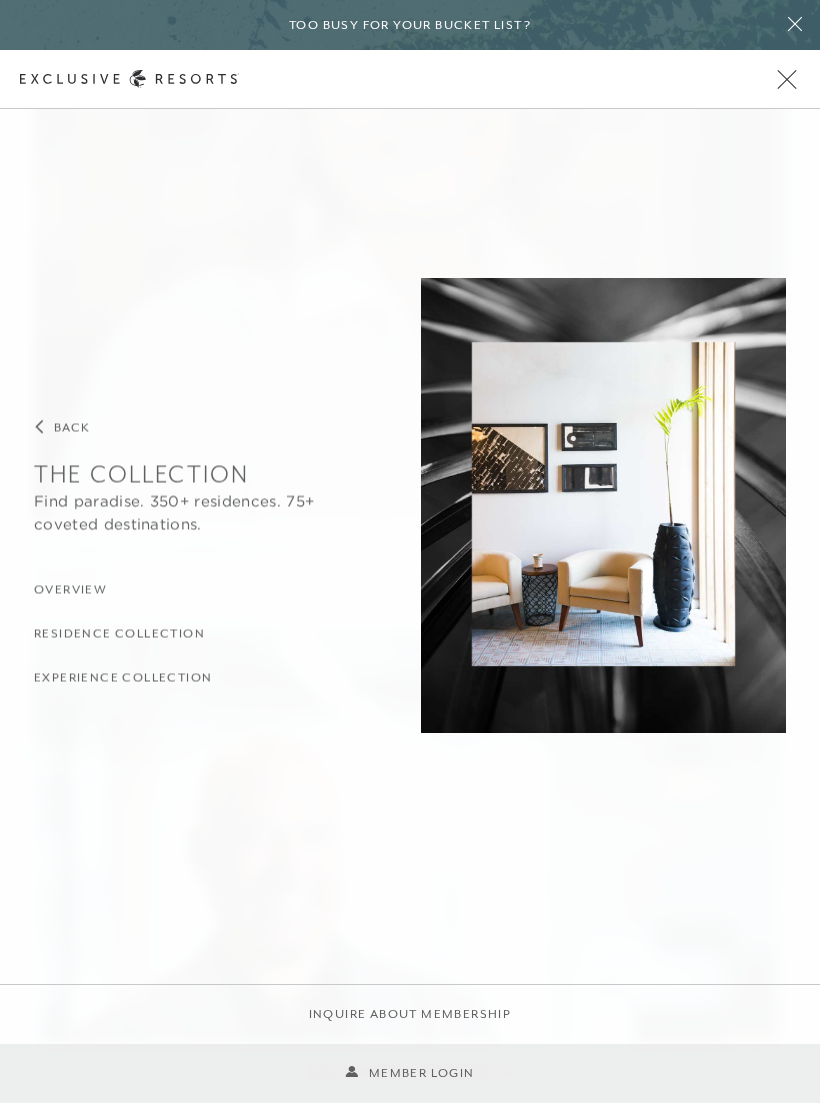 click on "Experience Collection" at bounding box center (123, 678) 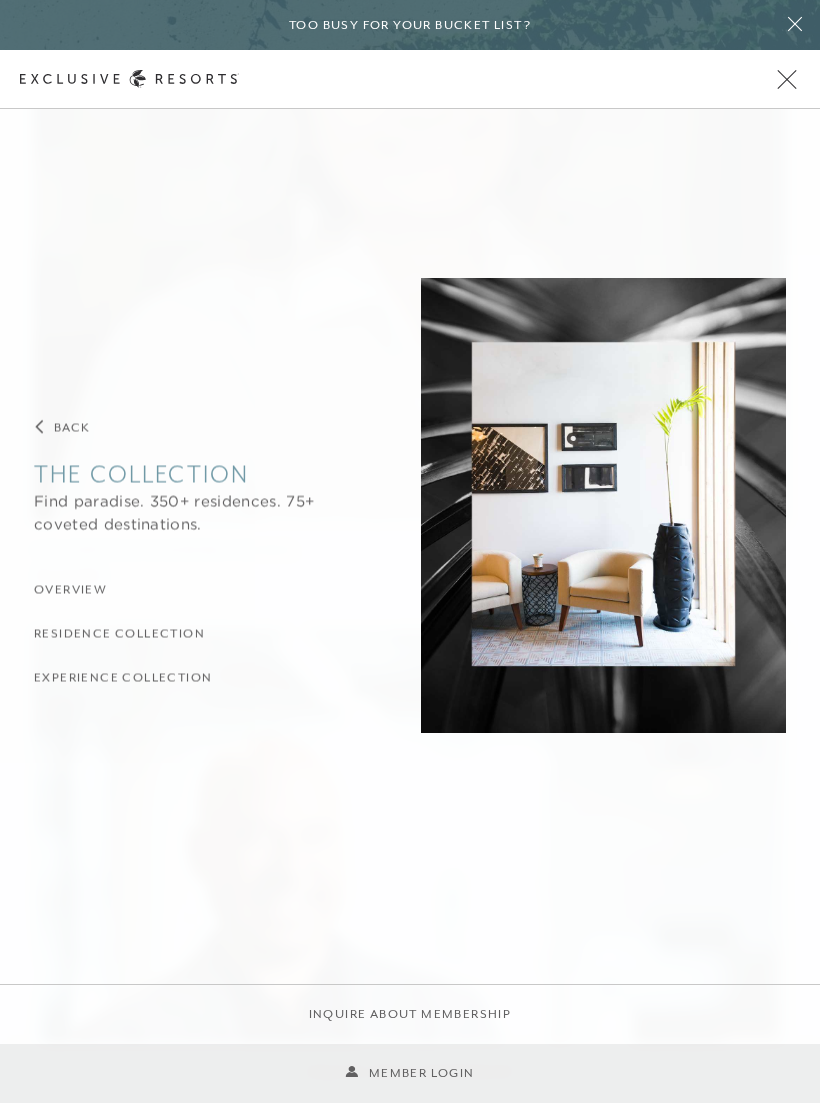 scroll, scrollTop: 0, scrollLeft: 0, axis: both 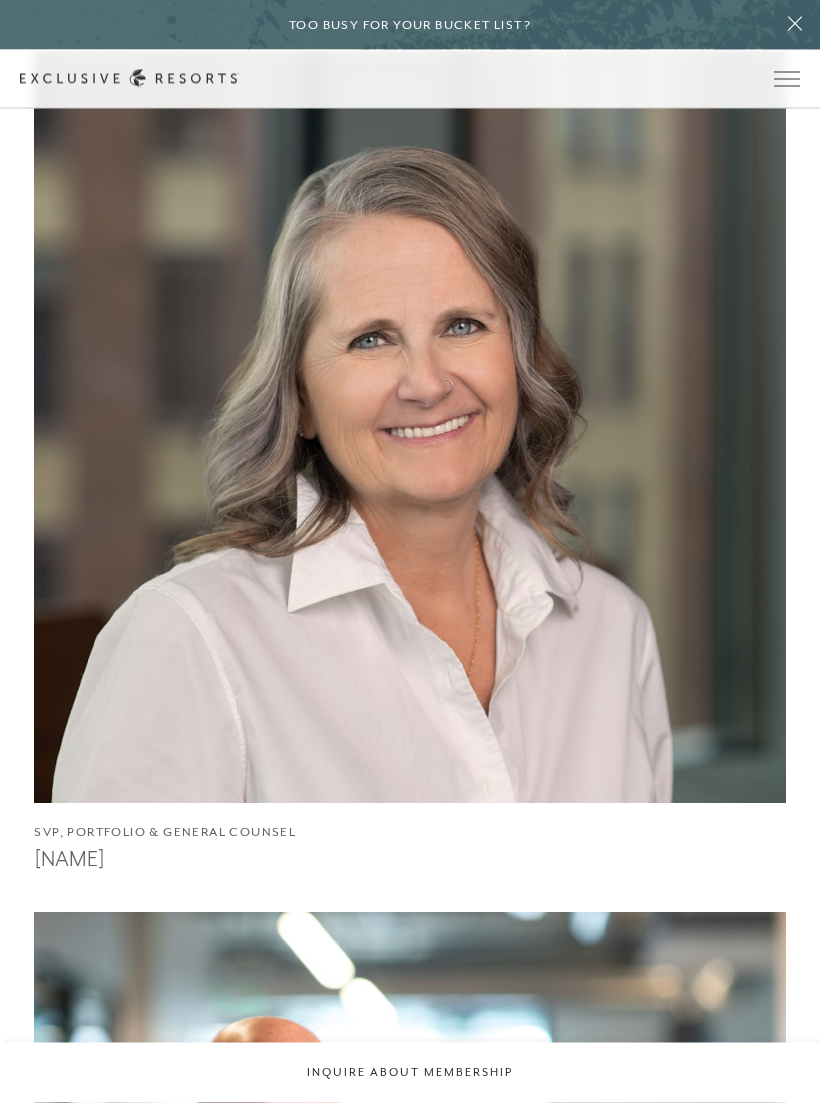 click at bounding box center (787, 79) 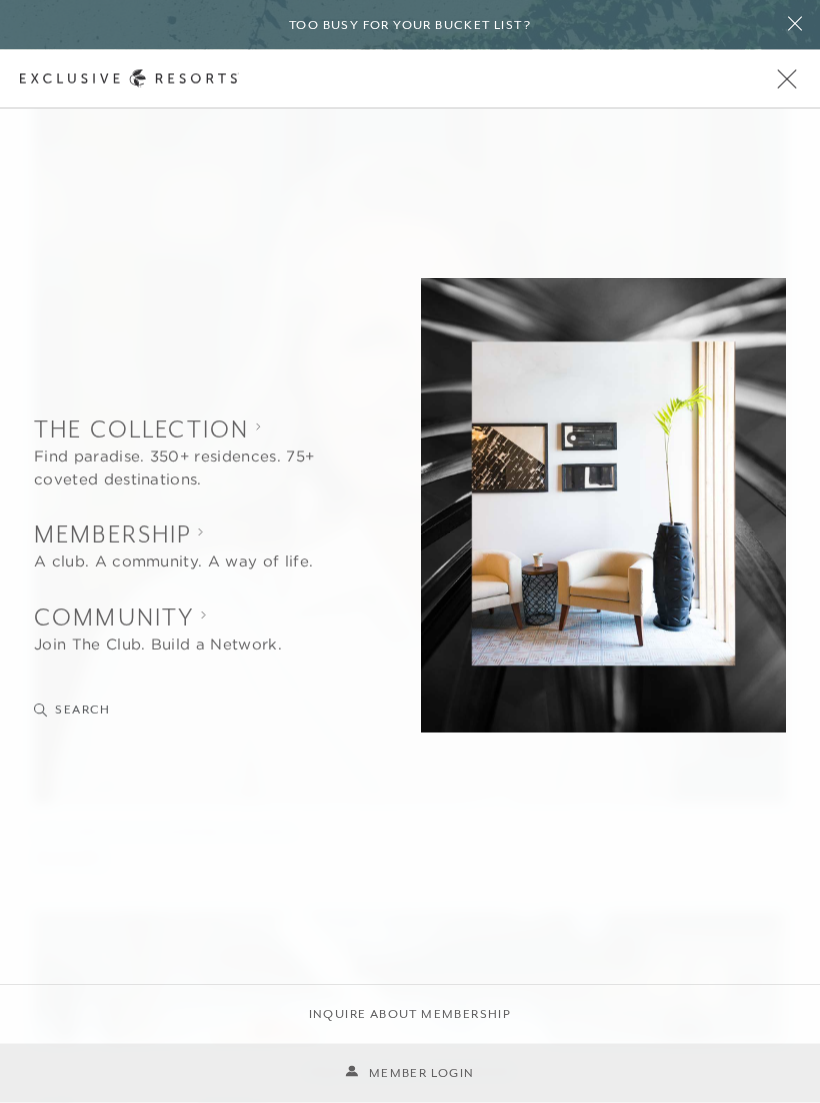 scroll, scrollTop: 3183, scrollLeft: 0, axis: vertical 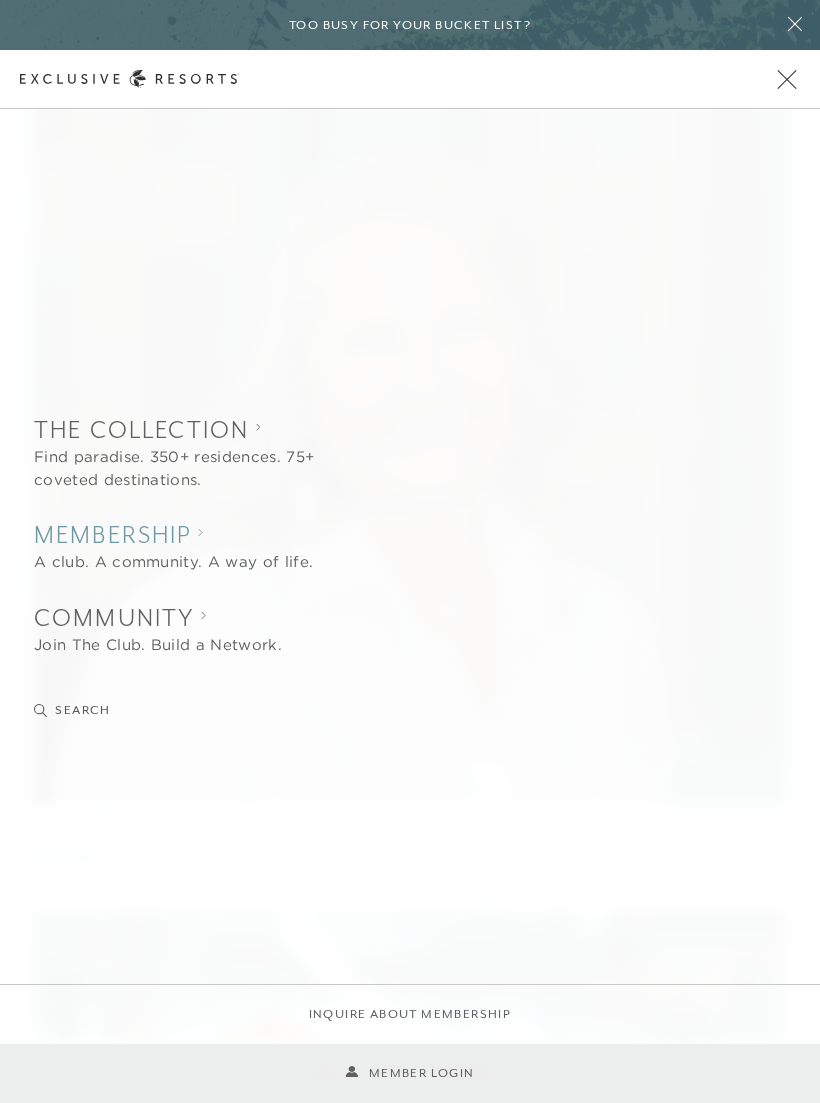 click on "A club. A community. A way of life." at bounding box center (173, 562) 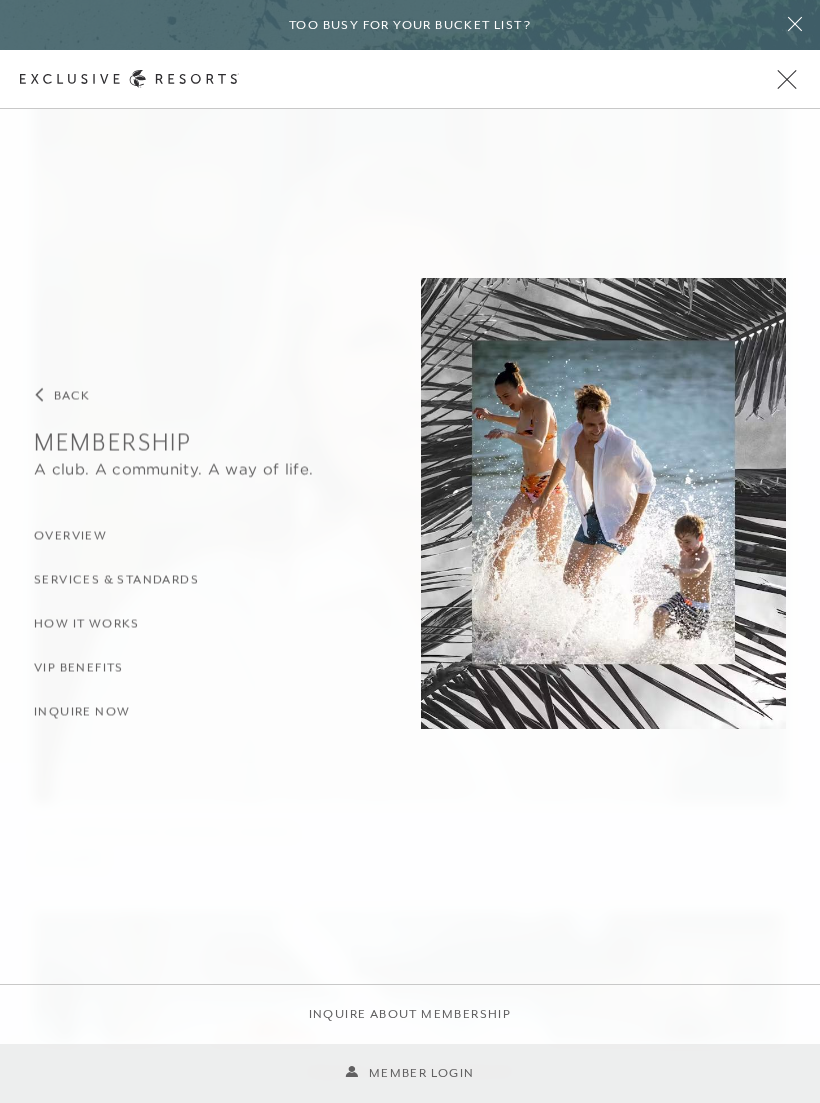 click on "Services & Standards" at bounding box center [116, 580] 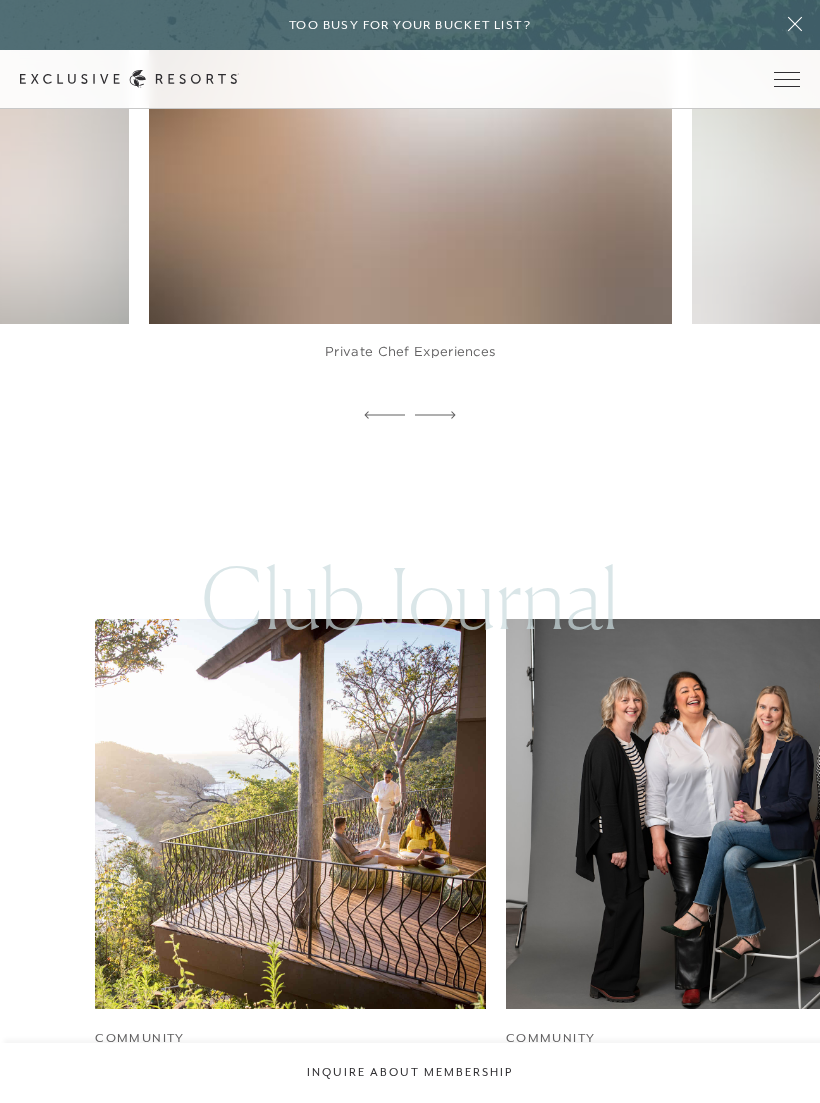 scroll, scrollTop: 0, scrollLeft: 0, axis: both 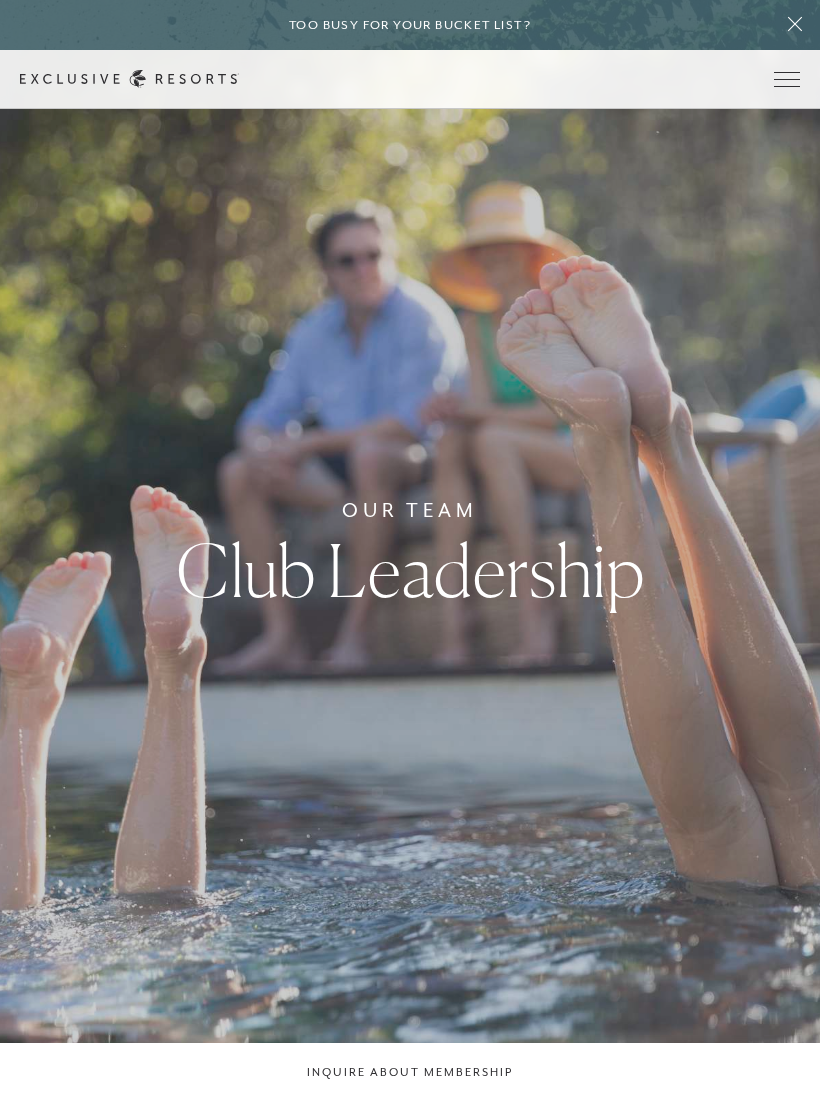 click at bounding box center [787, 79] 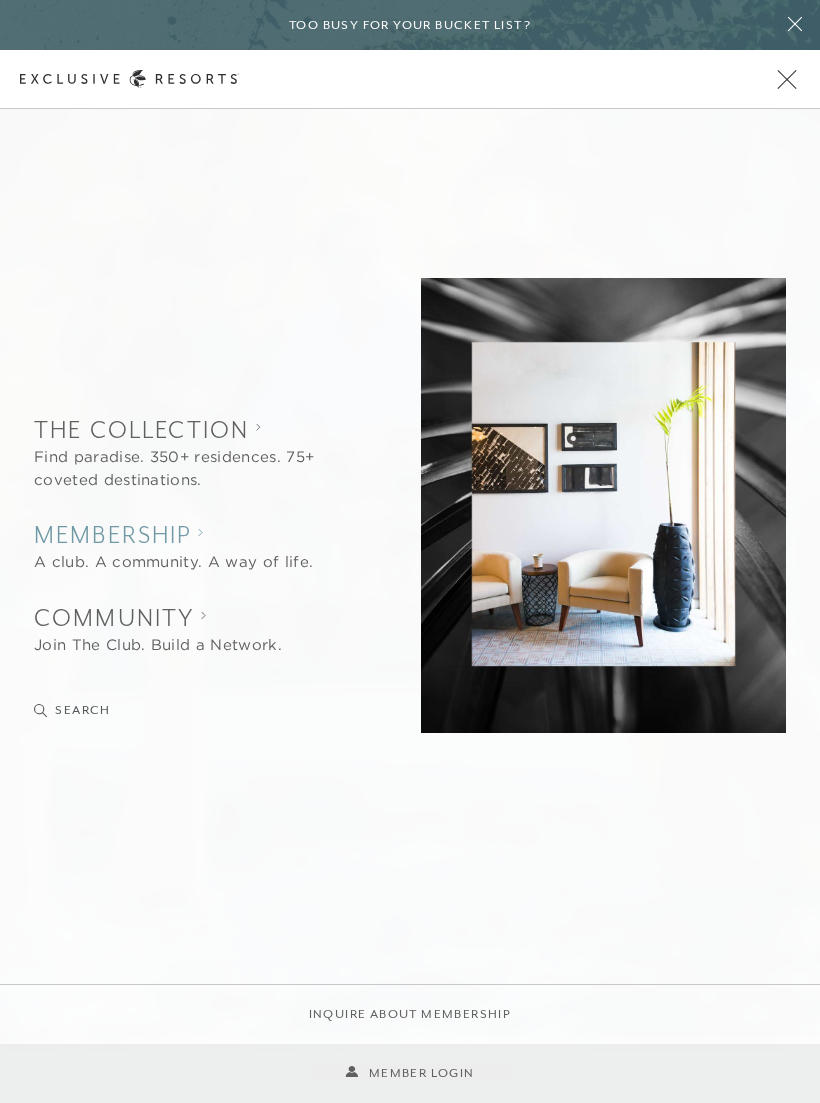click on "Membership" at bounding box center (173, 534) 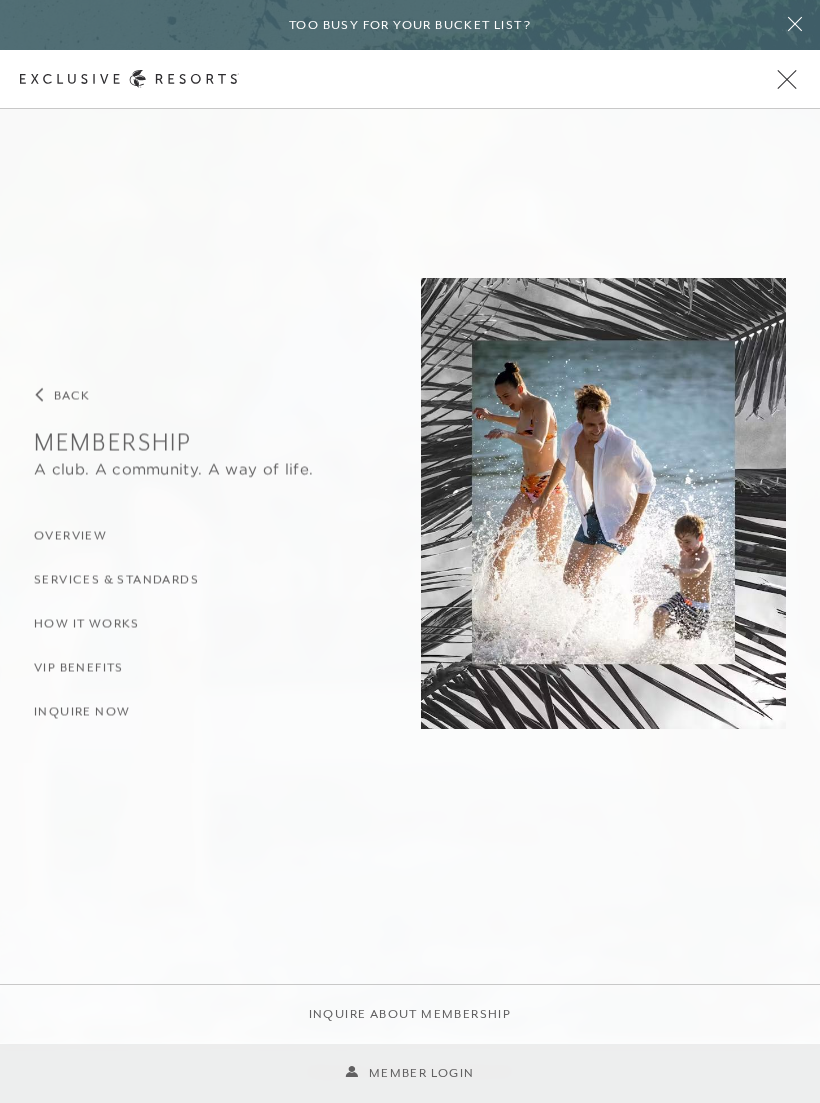 click on "How it Works" at bounding box center (87, 624) 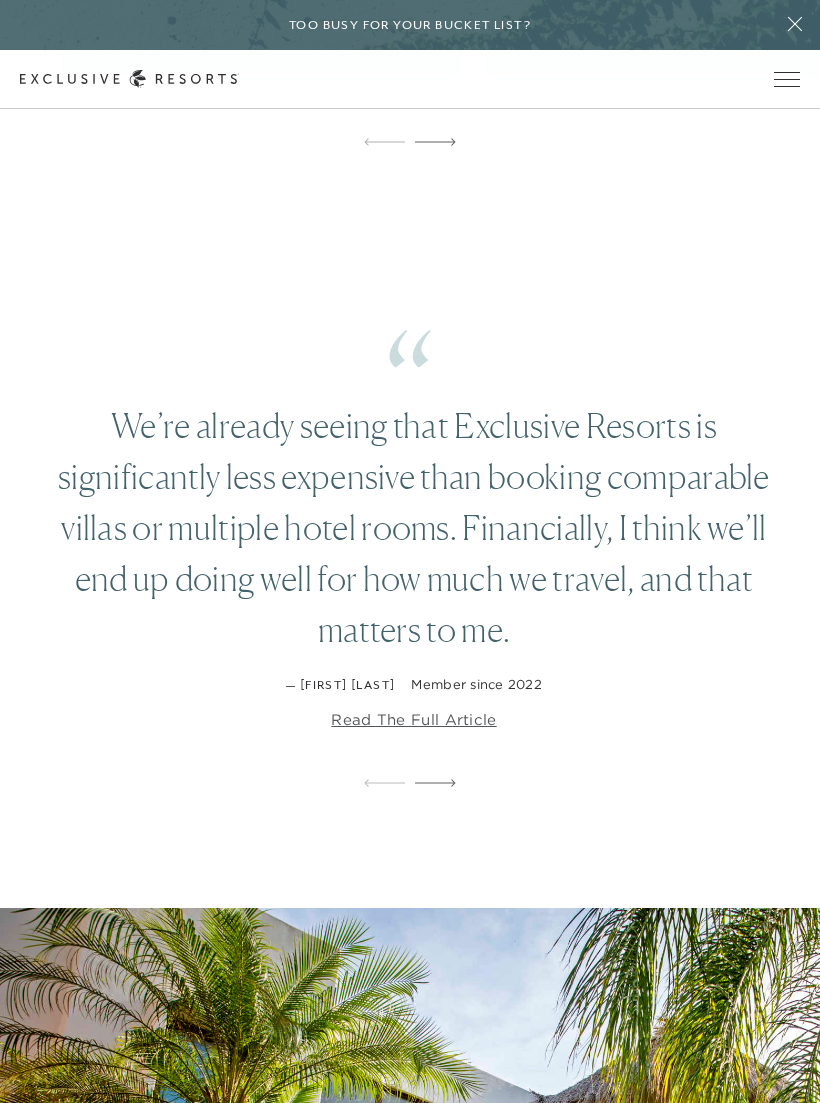 scroll, scrollTop: 3540, scrollLeft: 0, axis: vertical 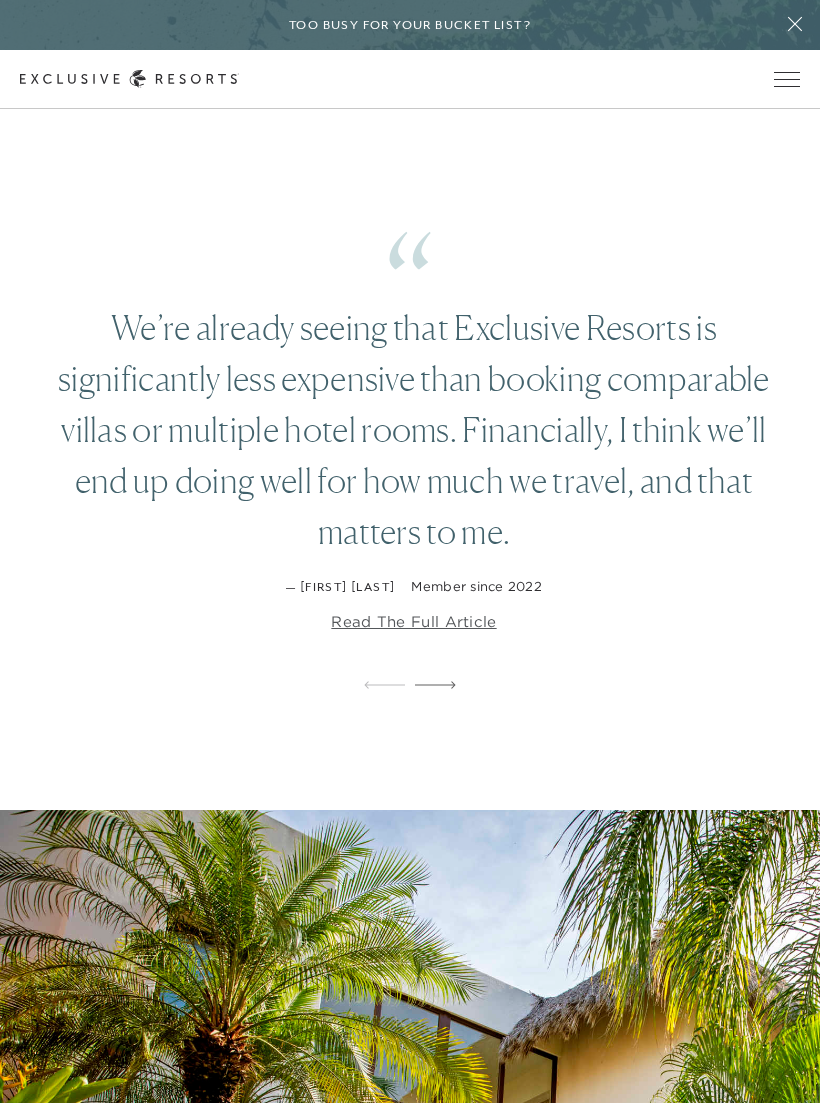 click on "Read the full article" at bounding box center (413, 622) 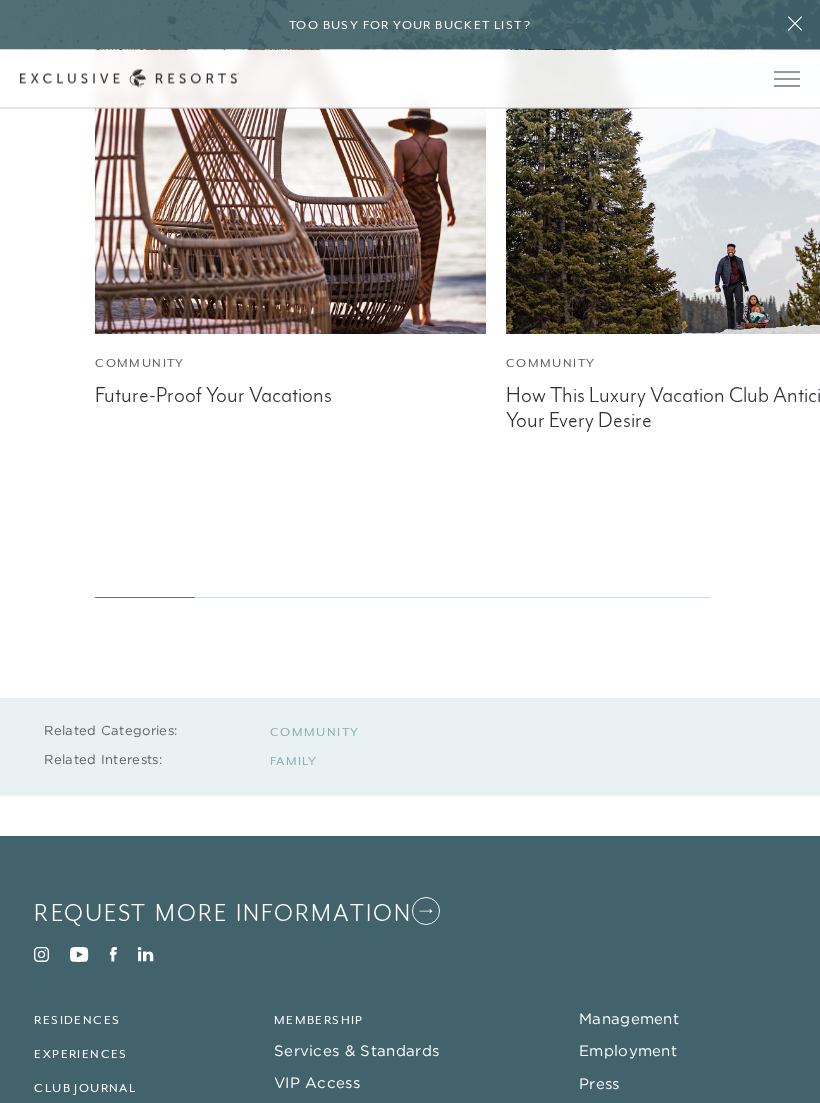 scroll, scrollTop: 3984, scrollLeft: 0, axis: vertical 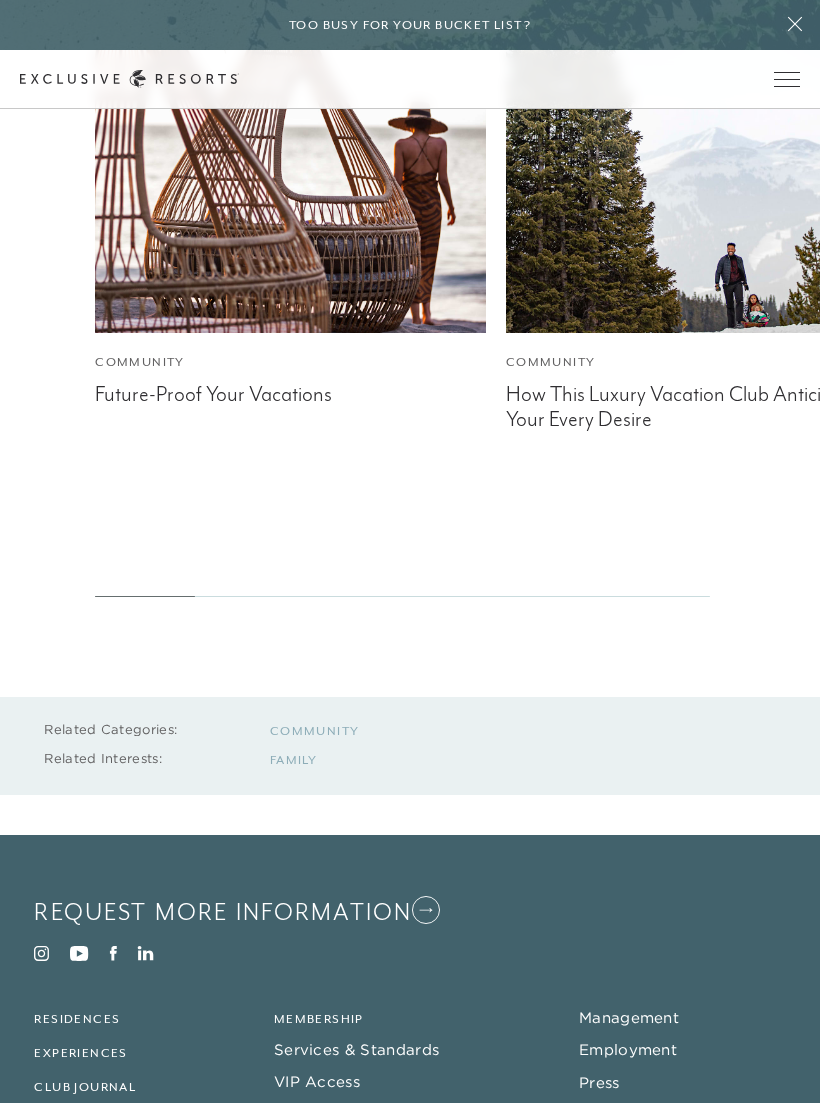 click at bounding box center [291, 138] 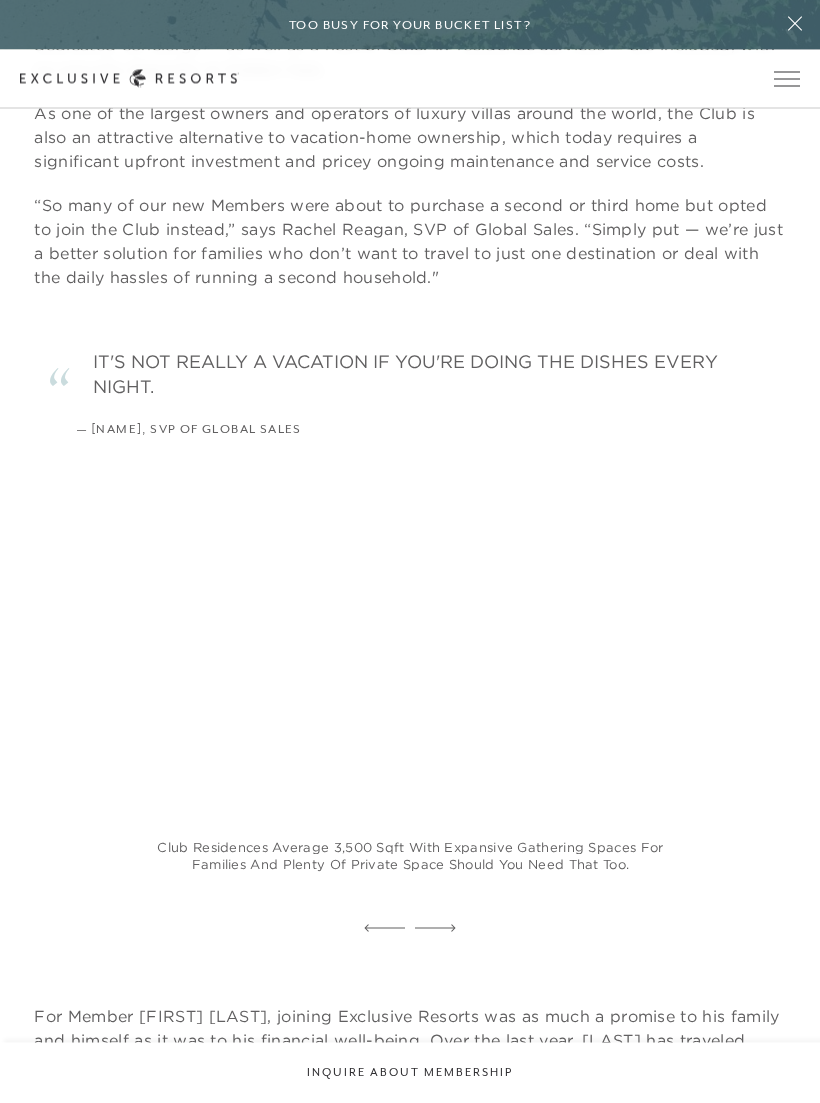 scroll, scrollTop: 2236, scrollLeft: 0, axis: vertical 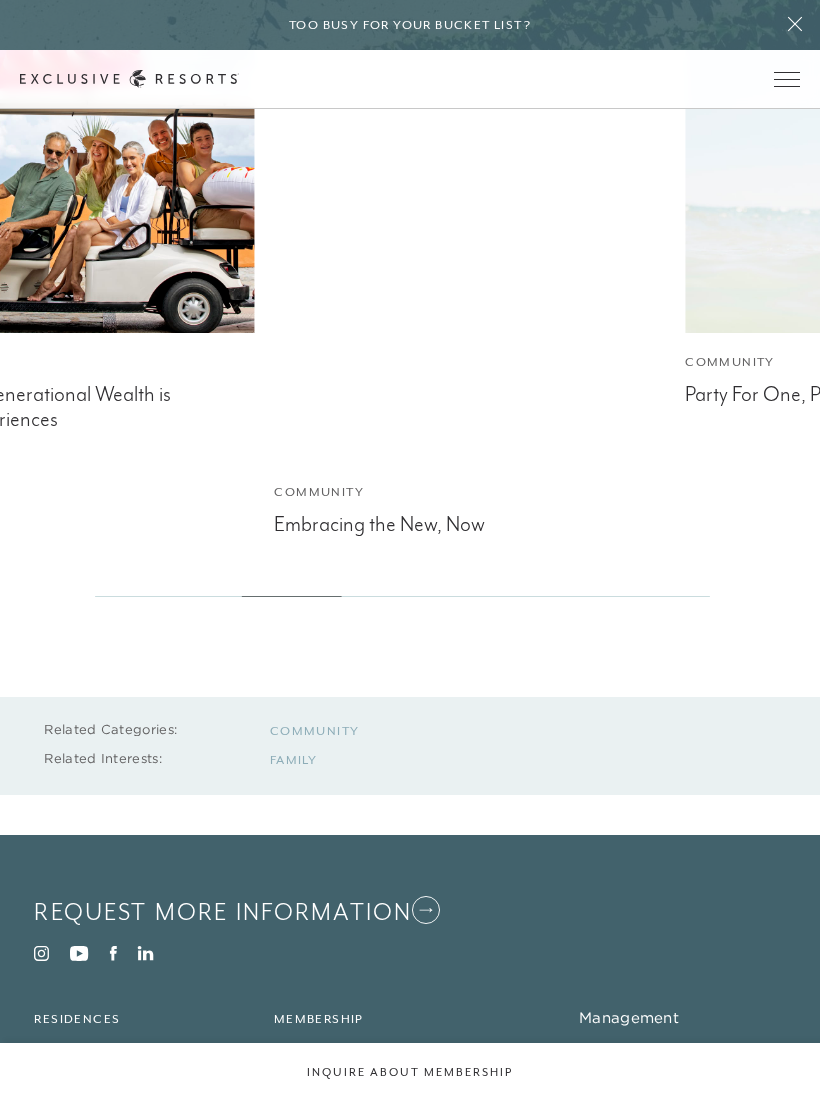 click at bounding box center (470, 202) 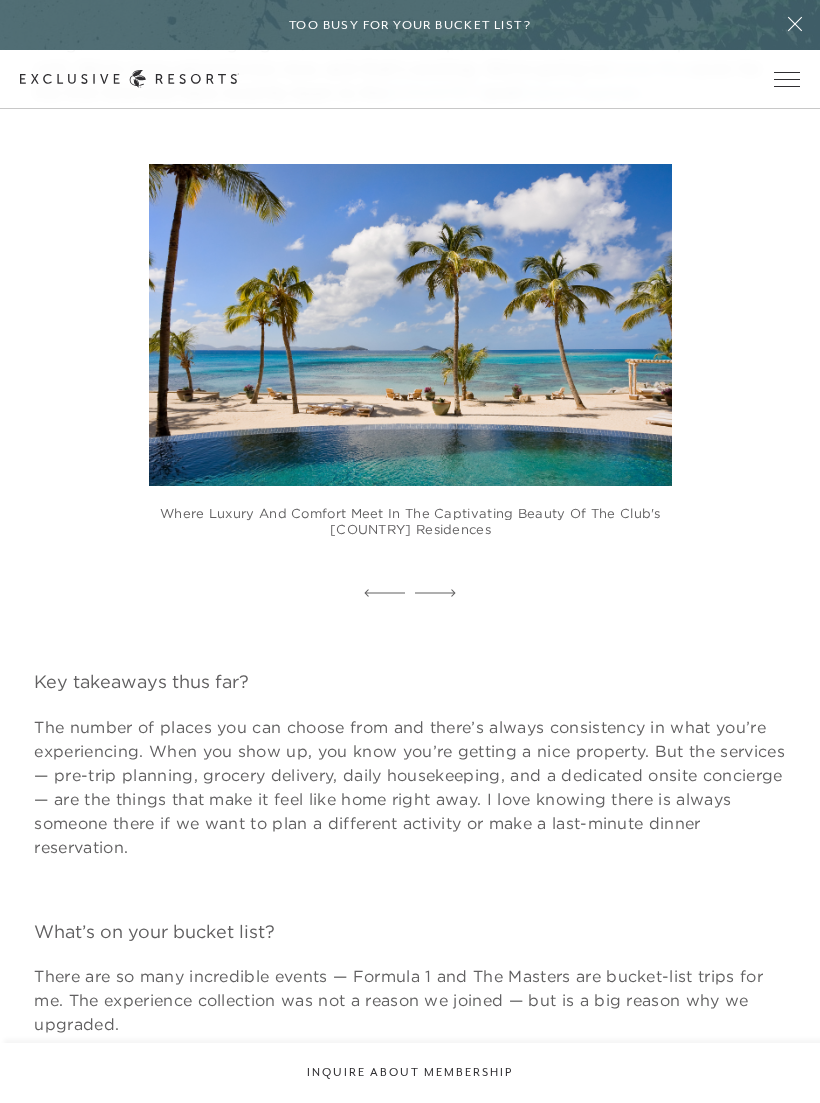 scroll, scrollTop: 1920, scrollLeft: 0, axis: vertical 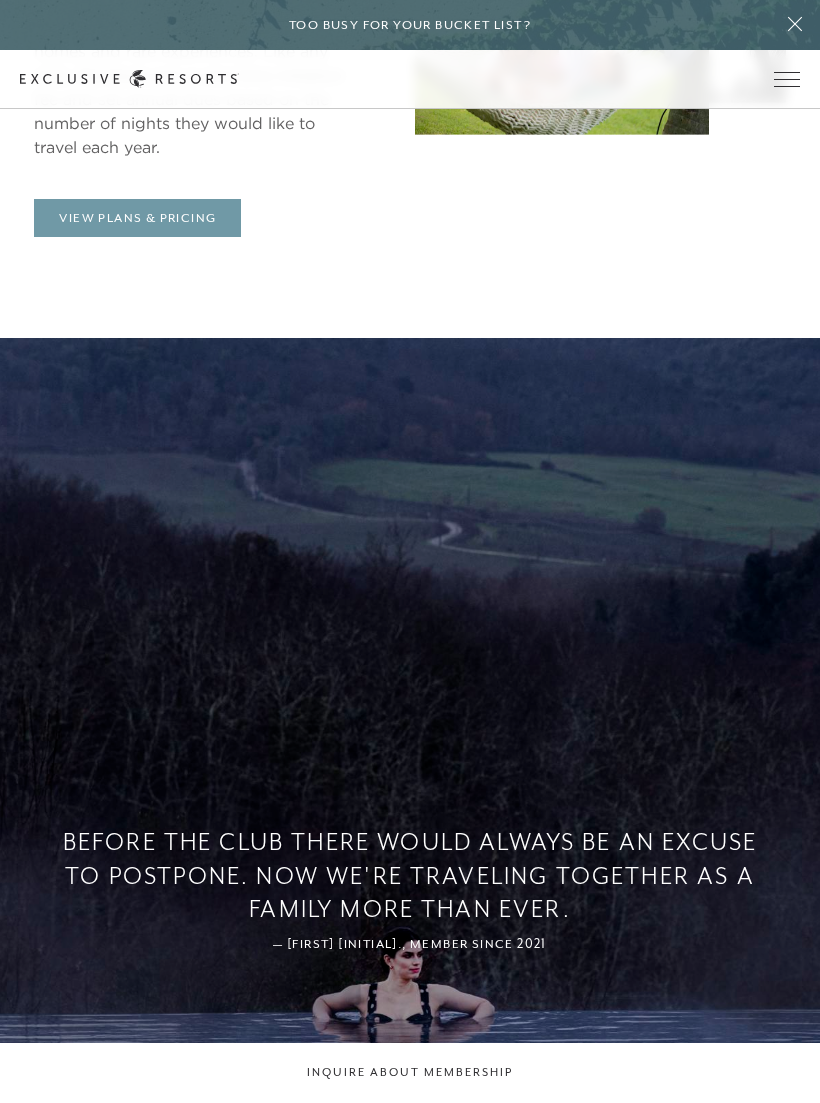 click on "View Plans & Pricing" at bounding box center [137, 218] 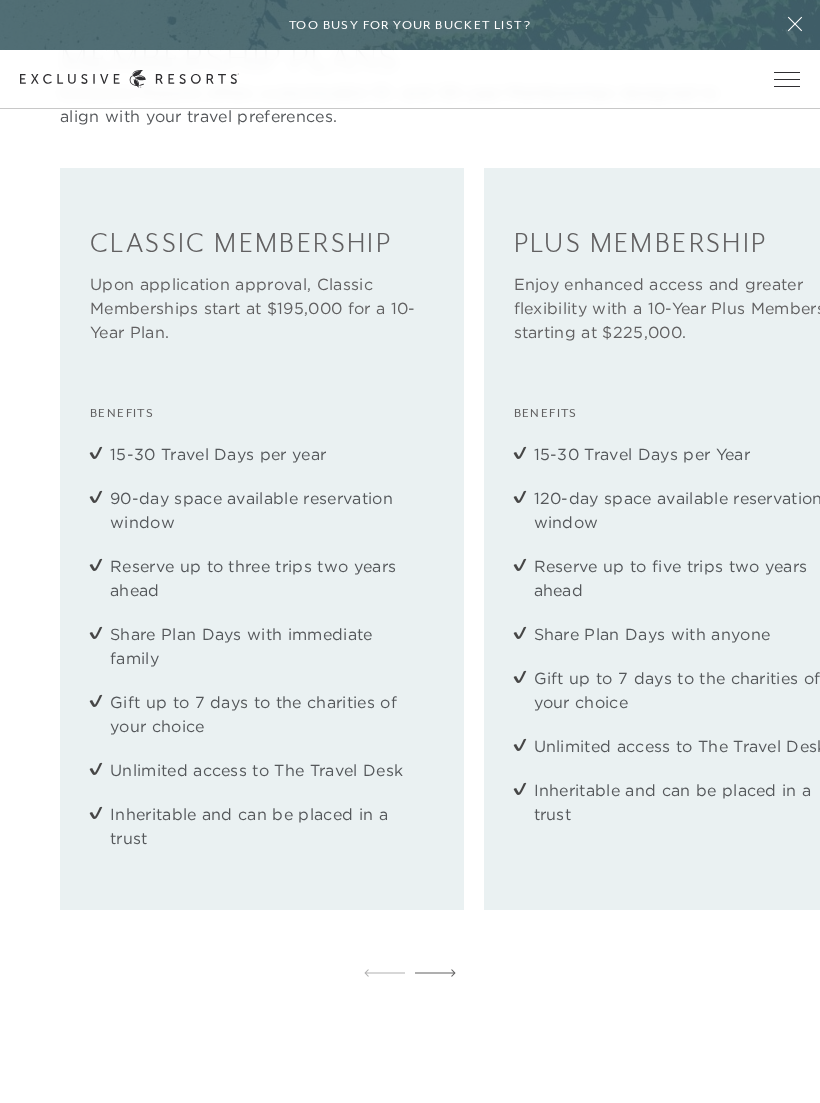 scroll, scrollTop: 2607, scrollLeft: 0, axis: vertical 